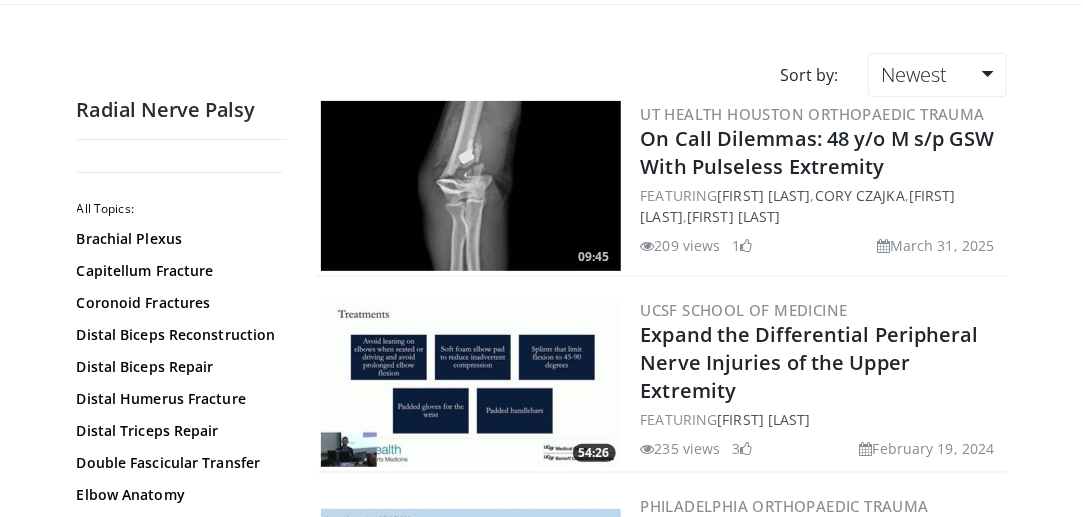 scroll, scrollTop: 0, scrollLeft: 0, axis: both 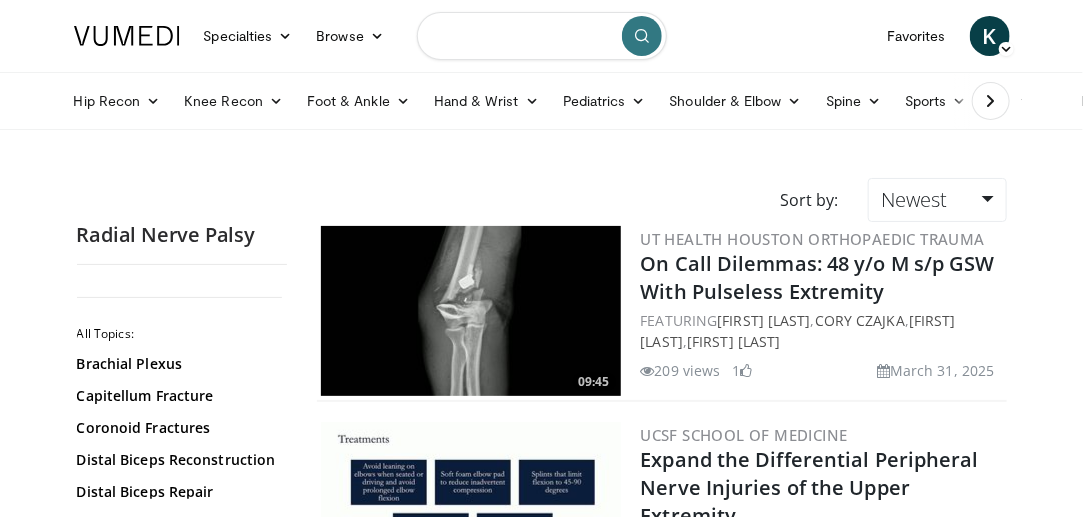 click at bounding box center (542, 36) 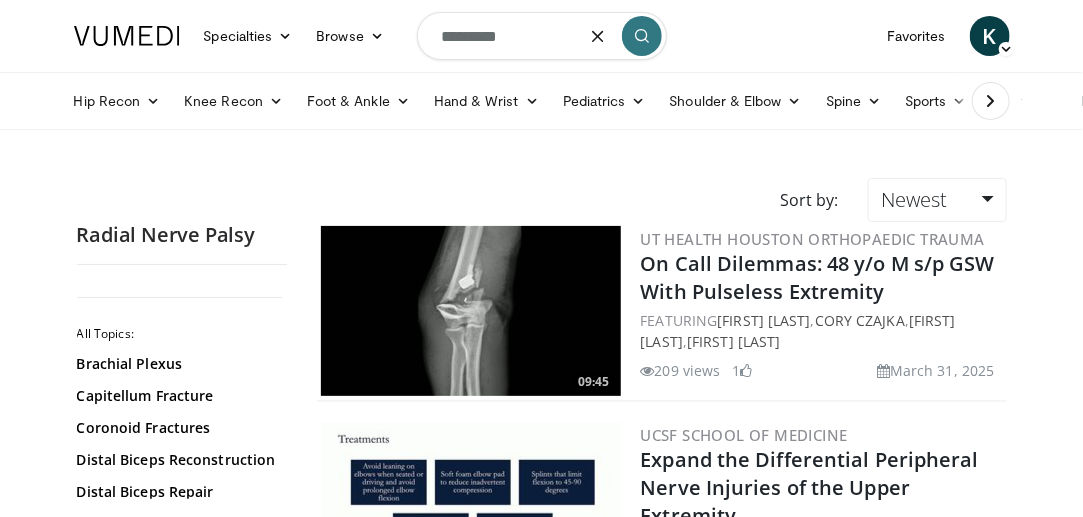 type on "*********" 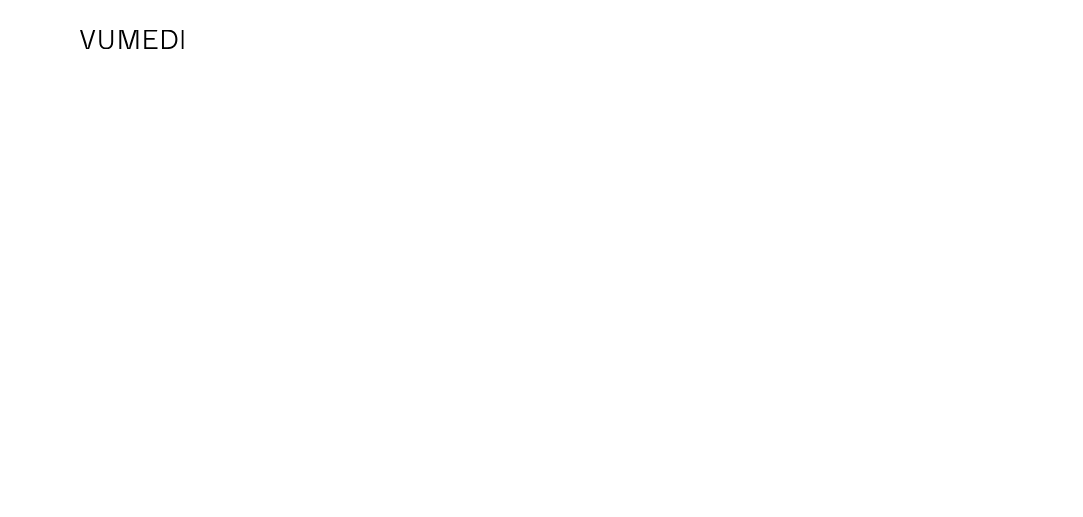 scroll, scrollTop: 0, scrollLeft: 0, axis: both 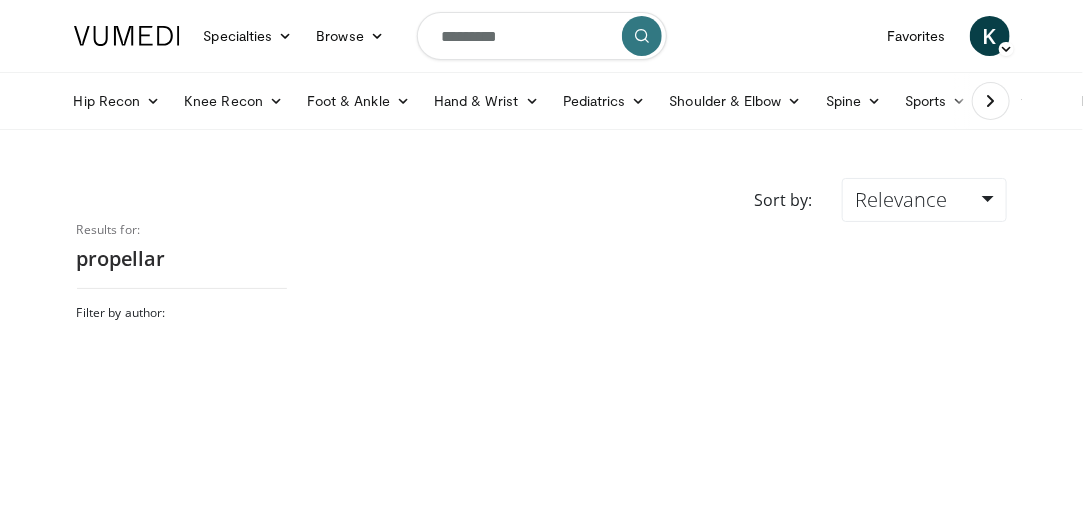 click on "Hand & Wrist" at bounding box center (486, 101) 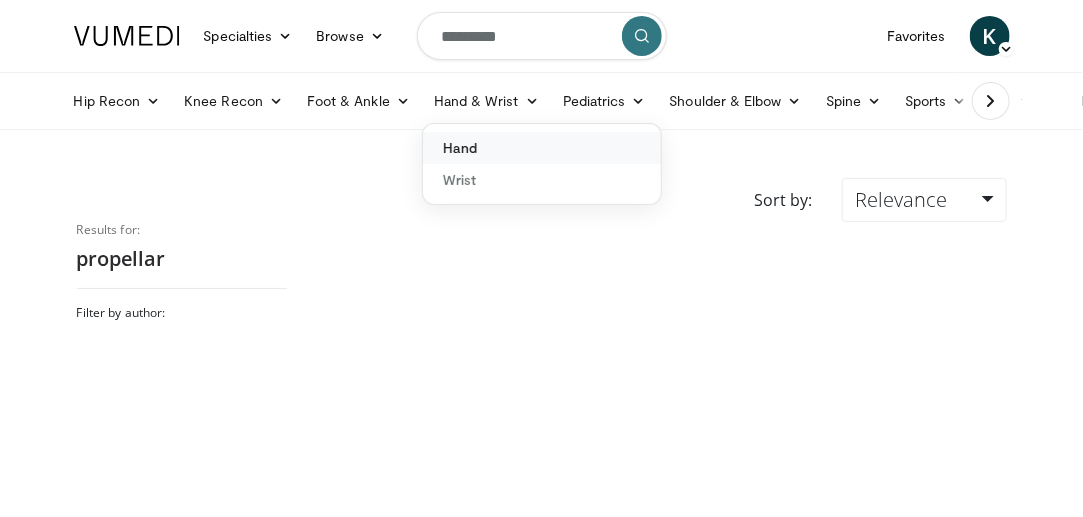 click on "Hand" at bounding box center (542, 148) 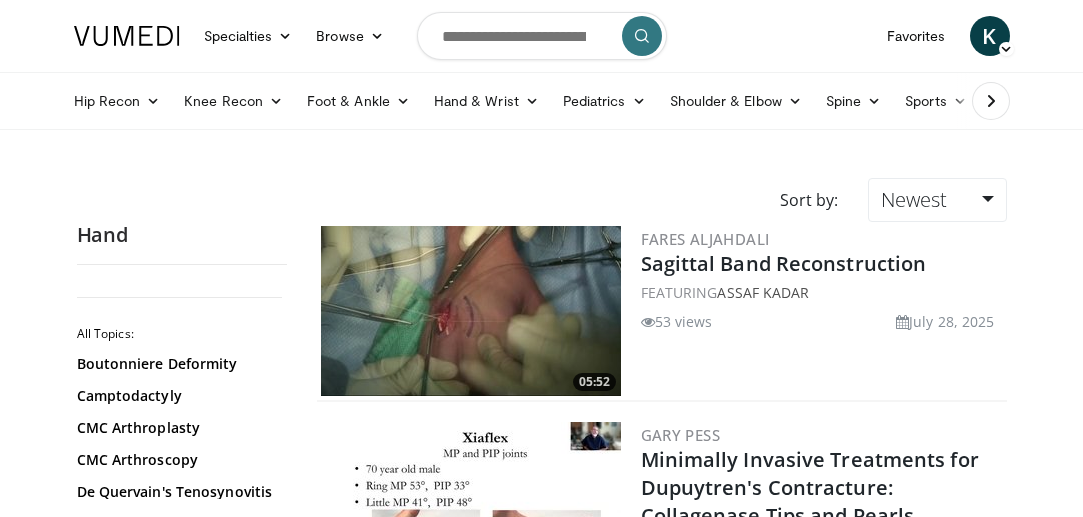 scroll, scrollTop: 0, scrollLeft: 0, axis: both 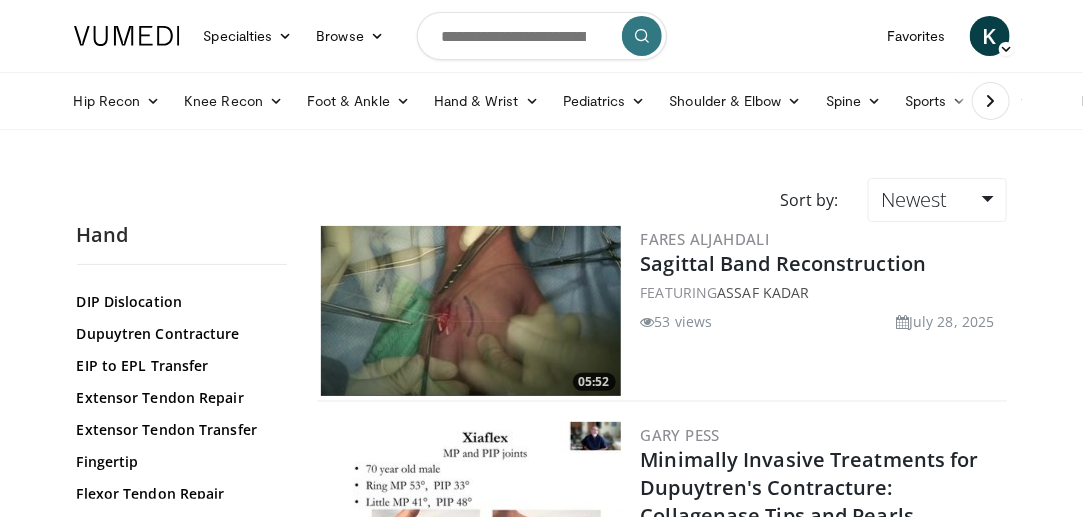 click on "Fingertip" at bounding box center (177, 462) 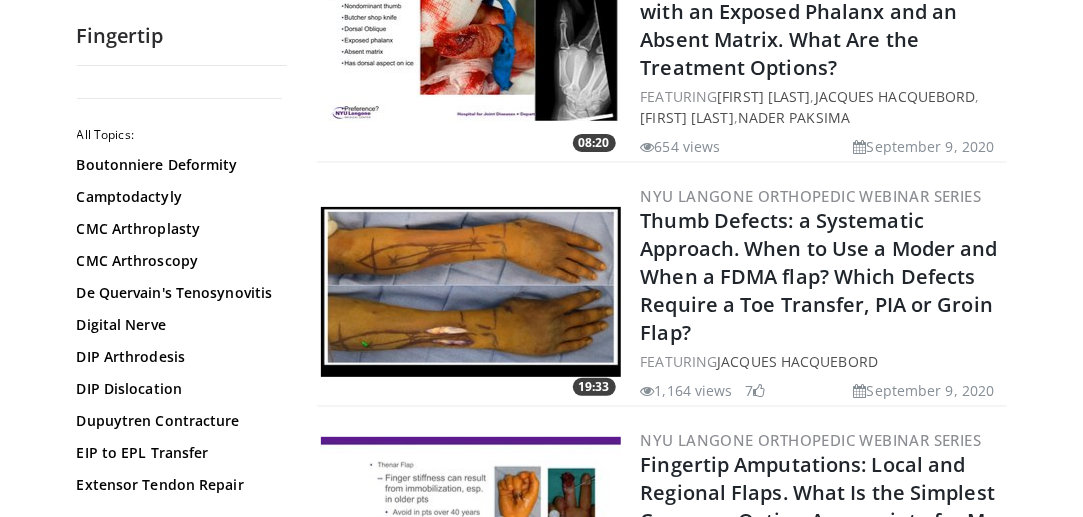 scroll, scrollTop: 2759, scrollLeft: 0, axis: vertical 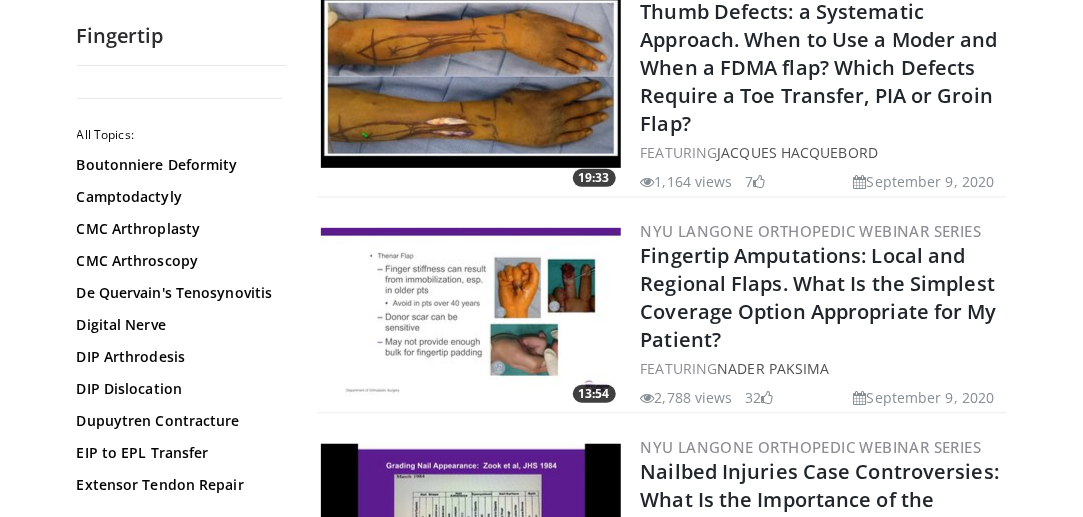 click at bounding box center [471, 313] 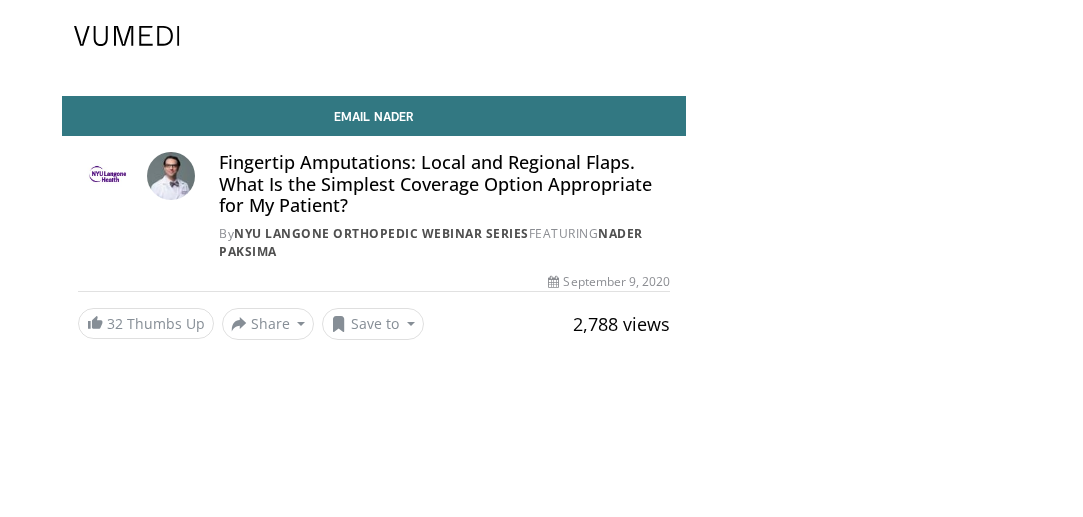 scroll, scrollTop: 0, scrollLeft: 0, axis: both 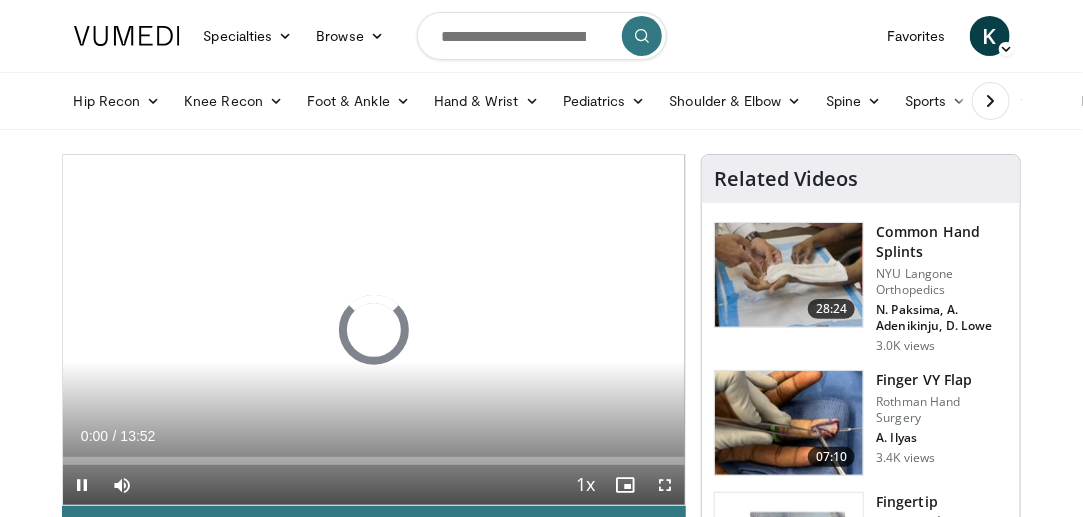 click at bounding box center [374, 330] 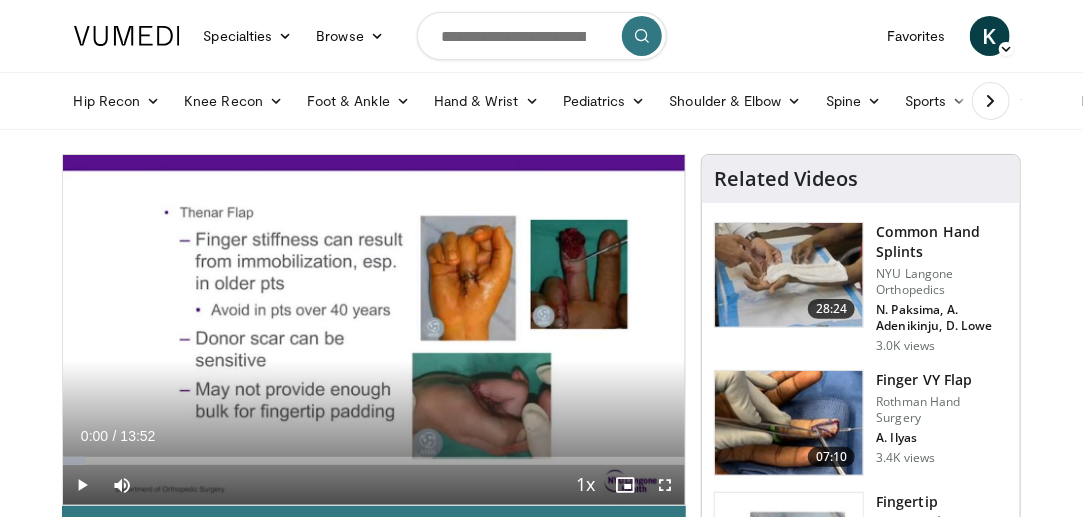 click at bounding box center (374, 330) 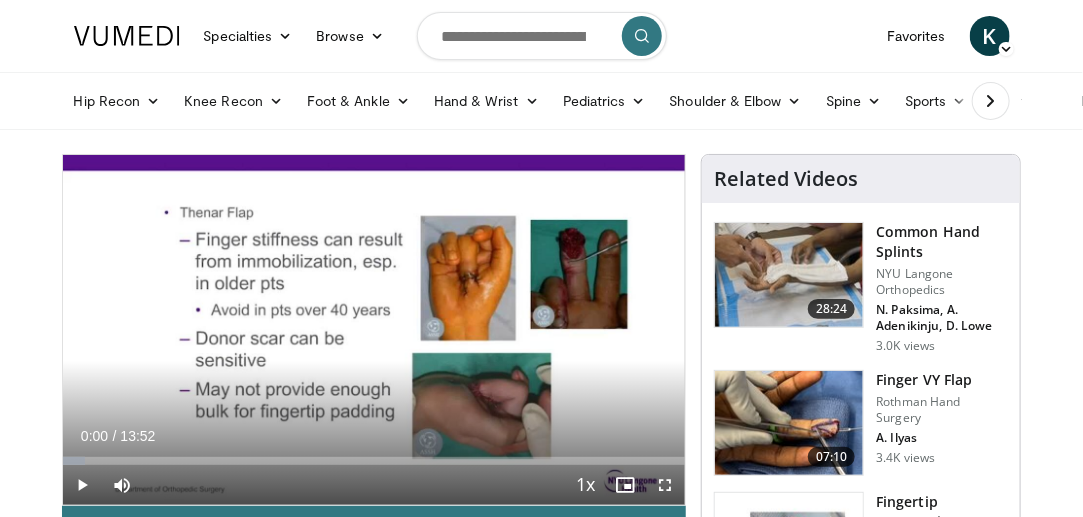 click at bounding box center [374, 330] 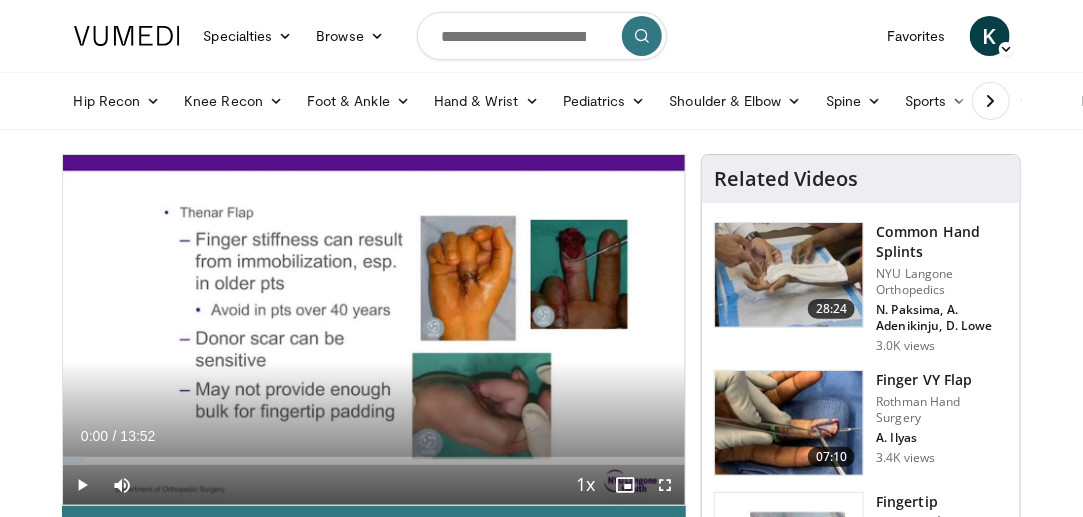 click at bounding box center [374, 330] 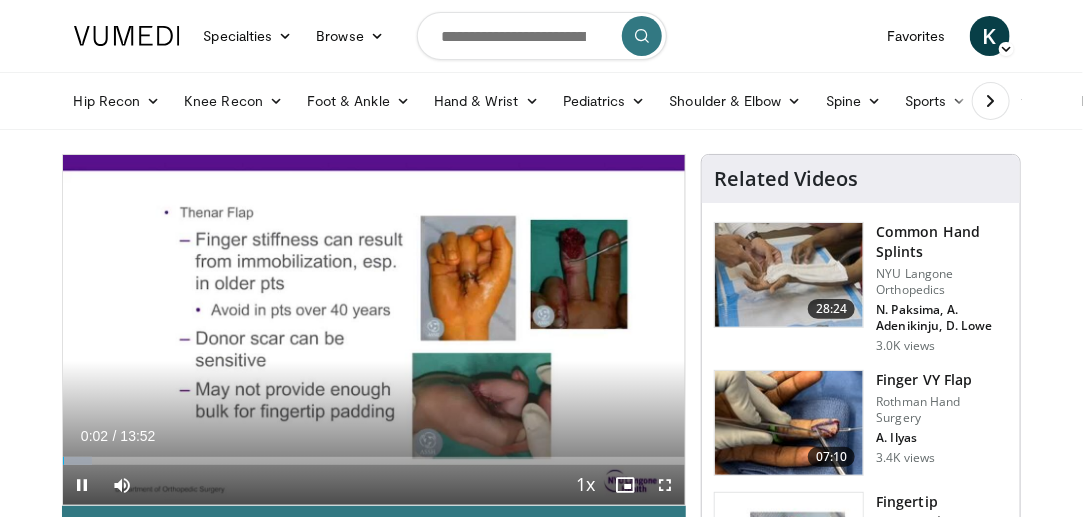 click on "Loaded :  4.76% 00:02 02:04" at bounding box center [374, 461] 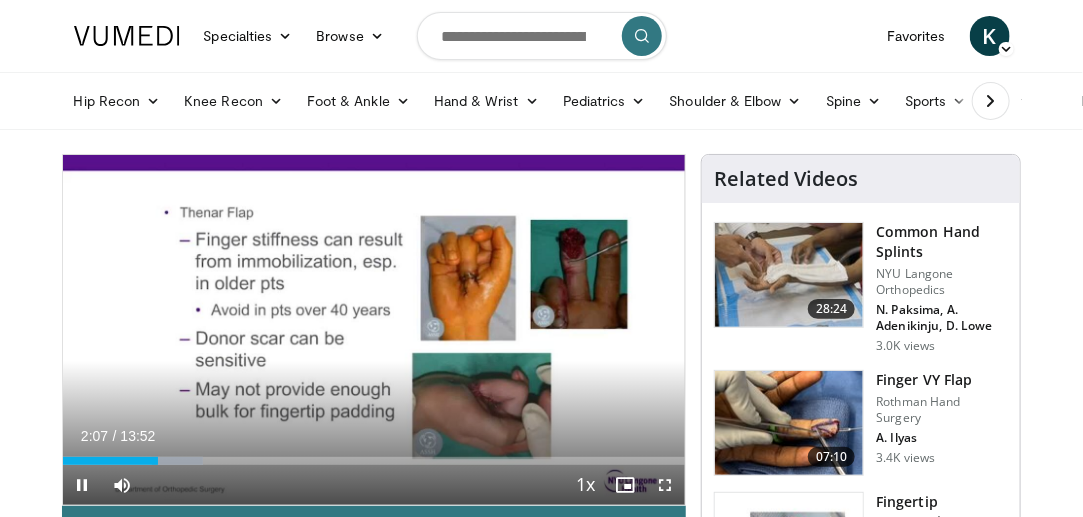 click on "Loaded :  22.63% 02:07 02:30" at bounding box center [374, 461] 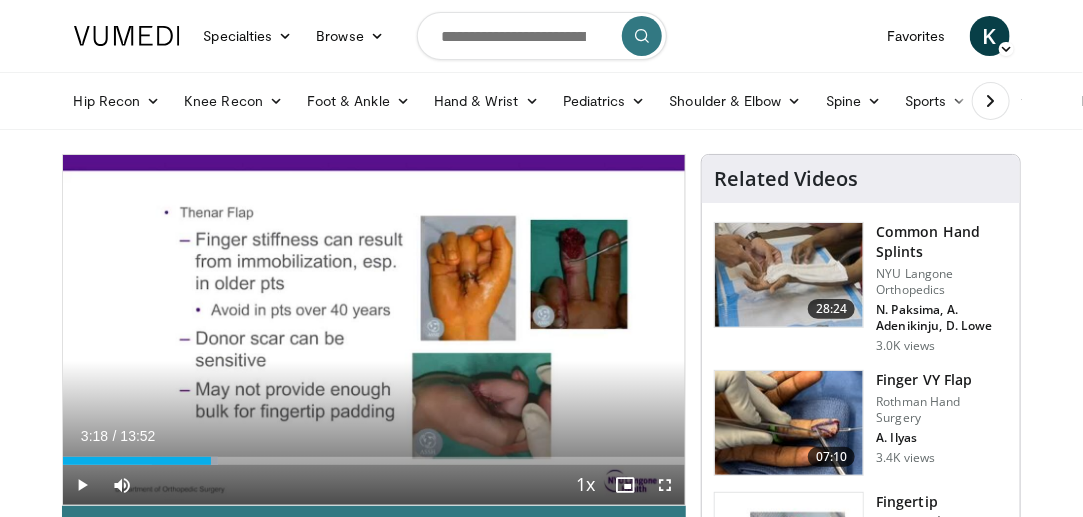 click on "Loaded :  25.01% 03:18 03:18" at bounding box center (374, 461) 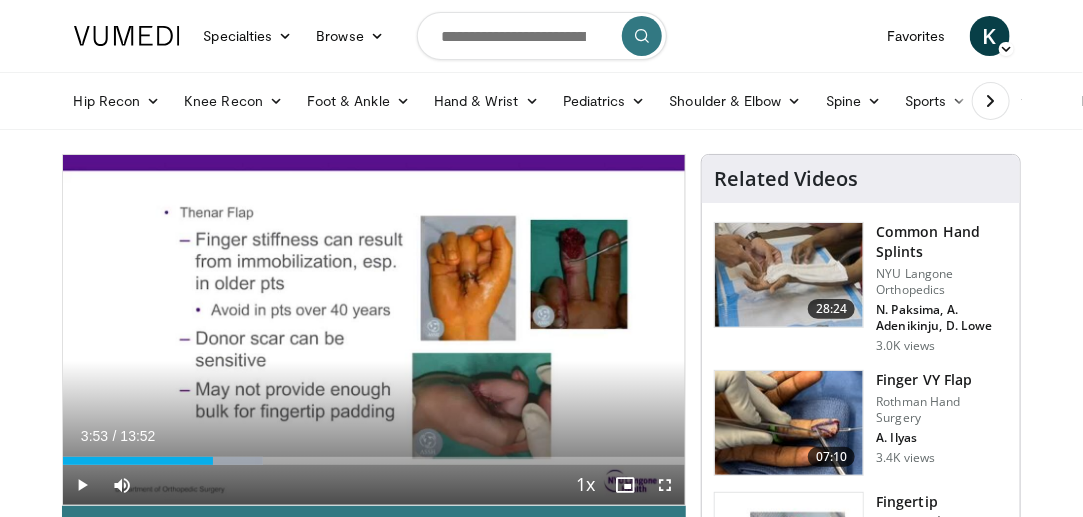 click at bounding box center (226, 461) 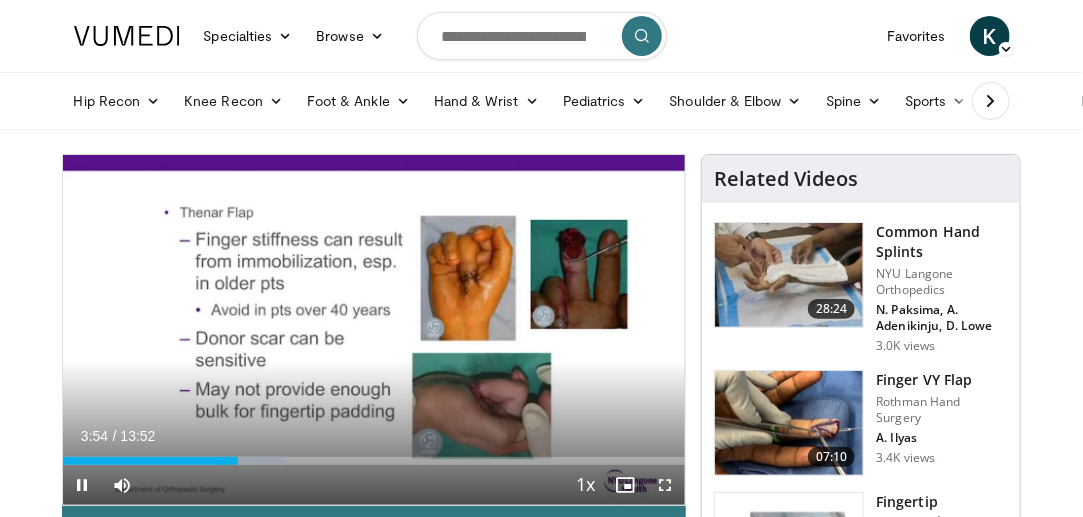 click at bounding box center (250, 461) 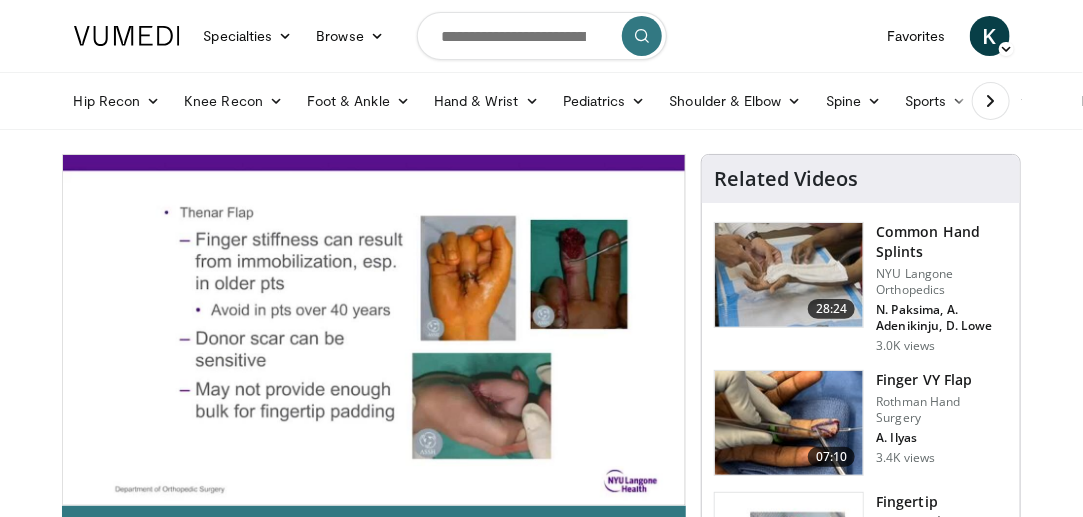 click on "**********" at bounding box center [374, 330] 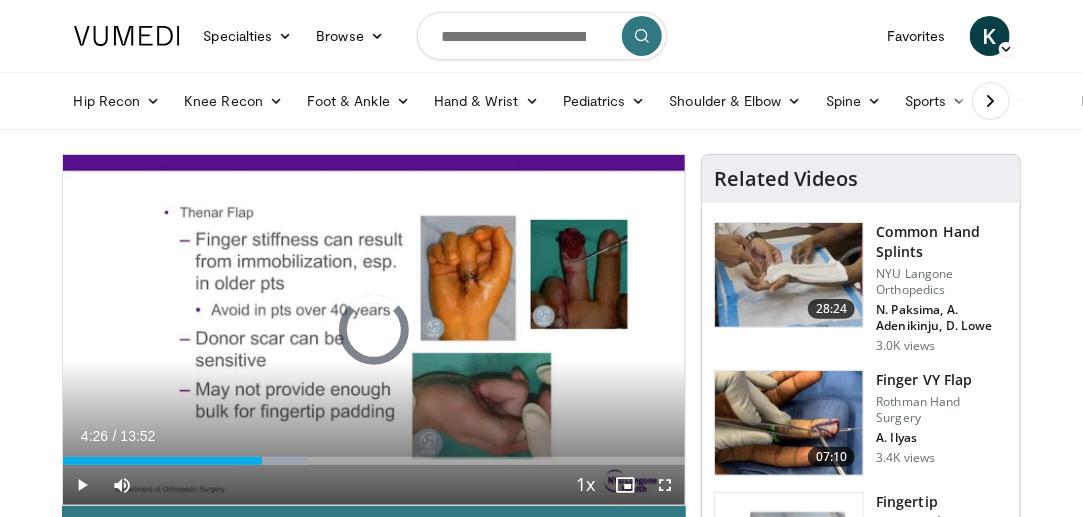 click on "Loaded :  39.30% 04:26 06:15" at bounding box center (374, 455) 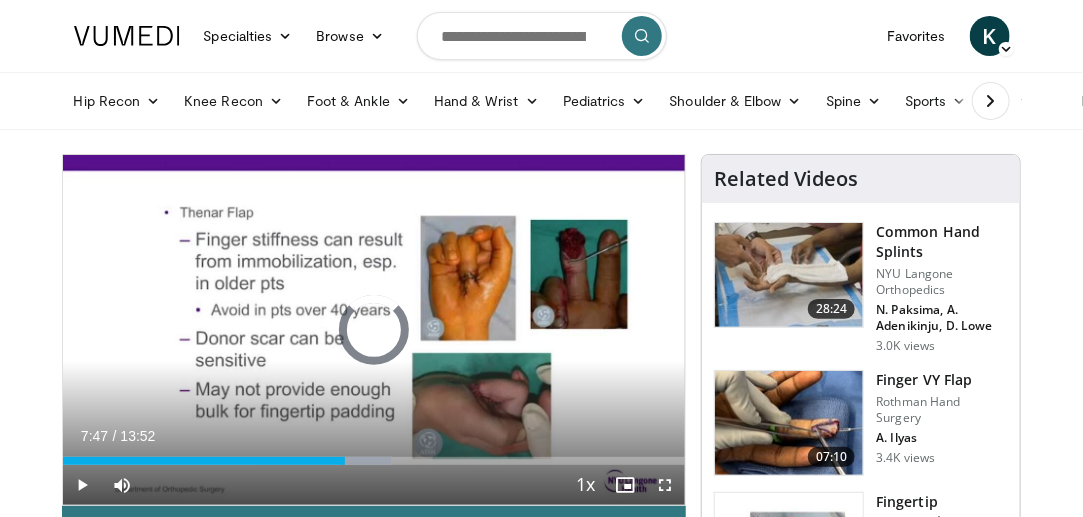 click on "Loaded :  52.87% 06:17 07:47" at bounding box center [374, 455] 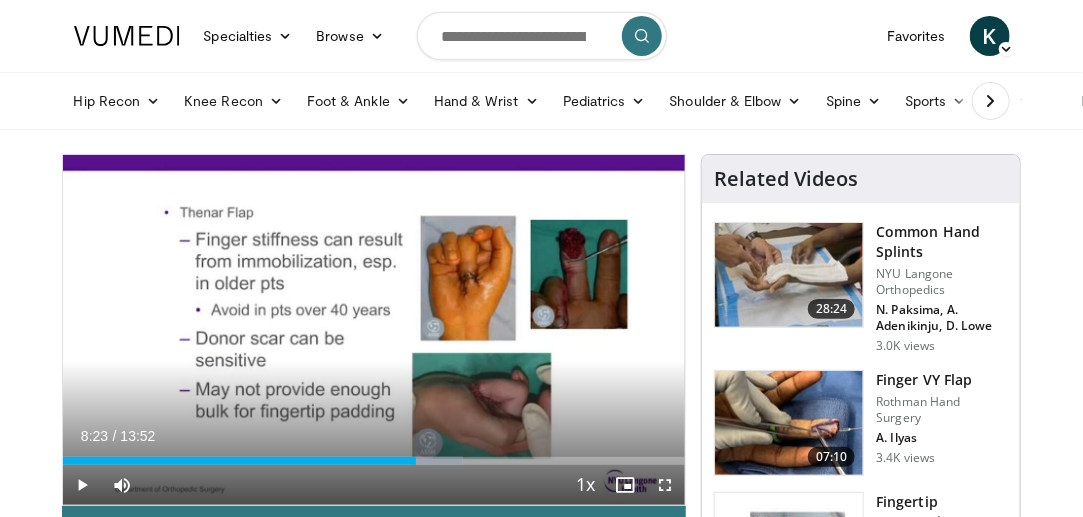 click on "Loaded :  64.31% 07:52 08:23" at bounding box center (374, 455) 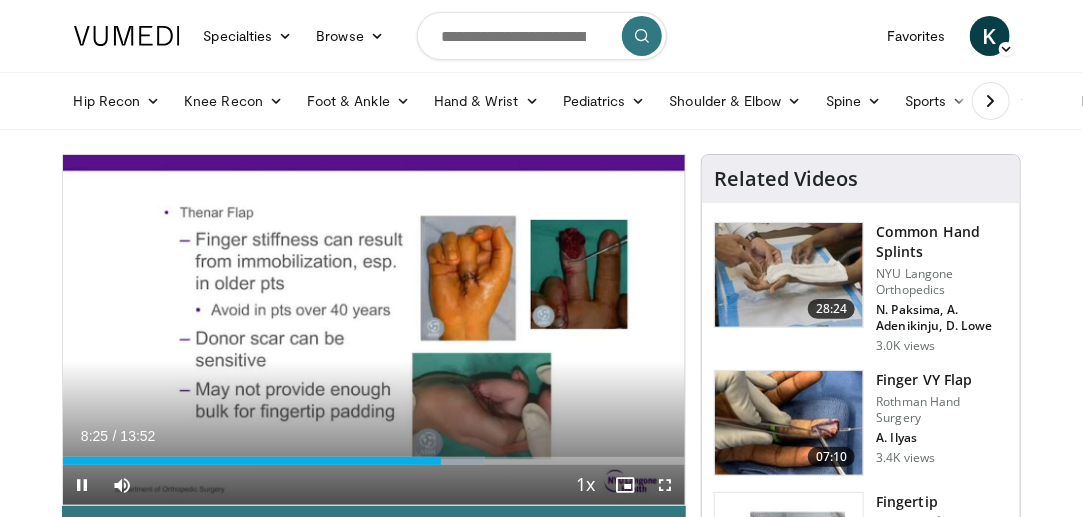 click at bounding box center [451, 461] 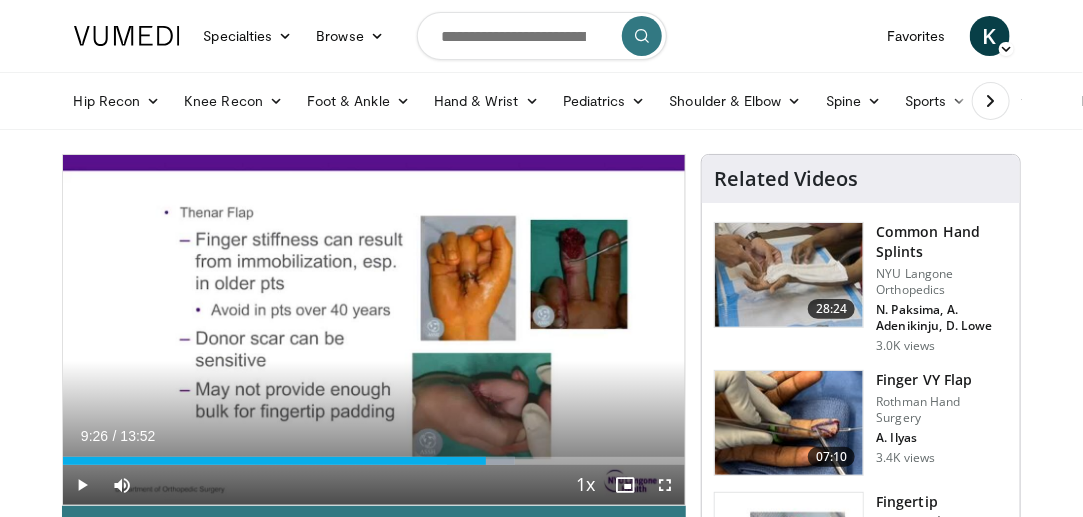 click at bounding box center (481, 461) 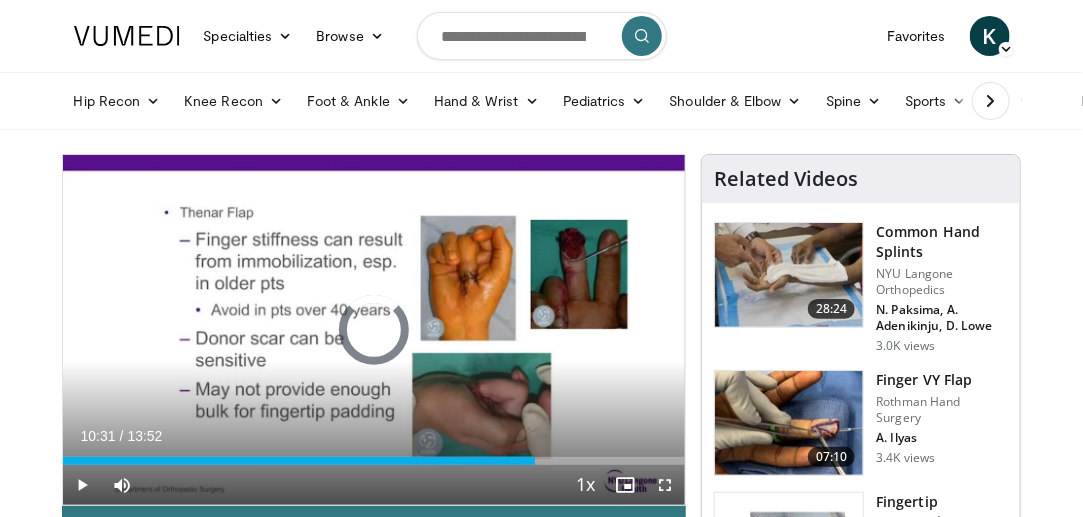 click on "Loaded :  75.71% 10:31 10:31" at bounding box center (374, 461) 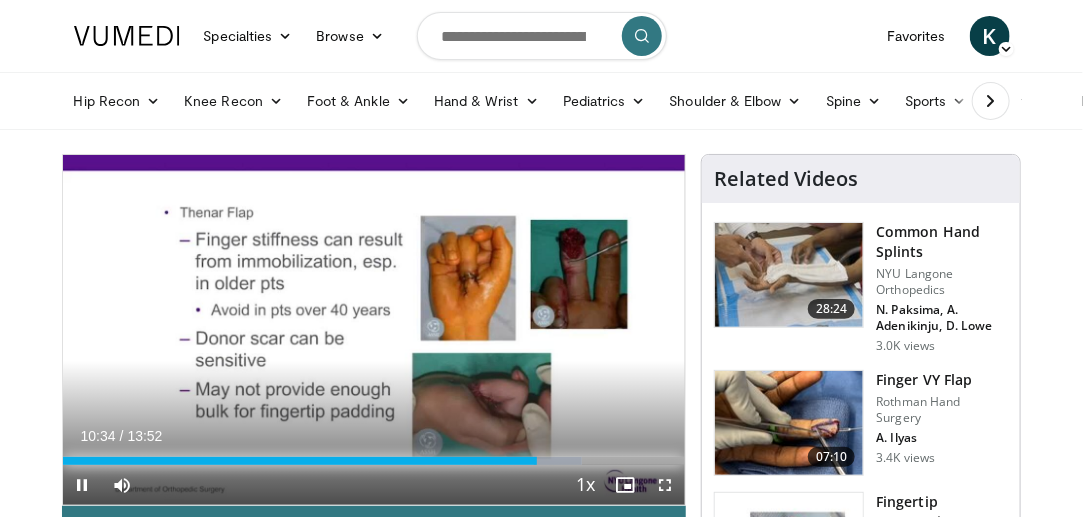 drag, startPoint x: 575, startPoint y: 456, endPoint x: 564, endPoint y: 463, distance: 13.038404 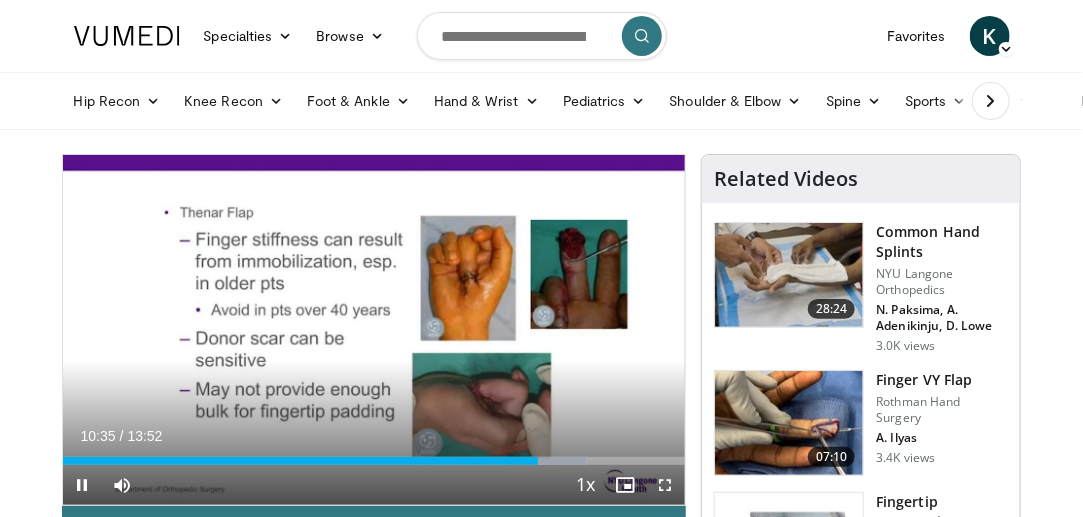 drag, startPoint x: 564, startPoint y: 463, endPoint x: 507, endPoint y: 492, distance: 63.953106 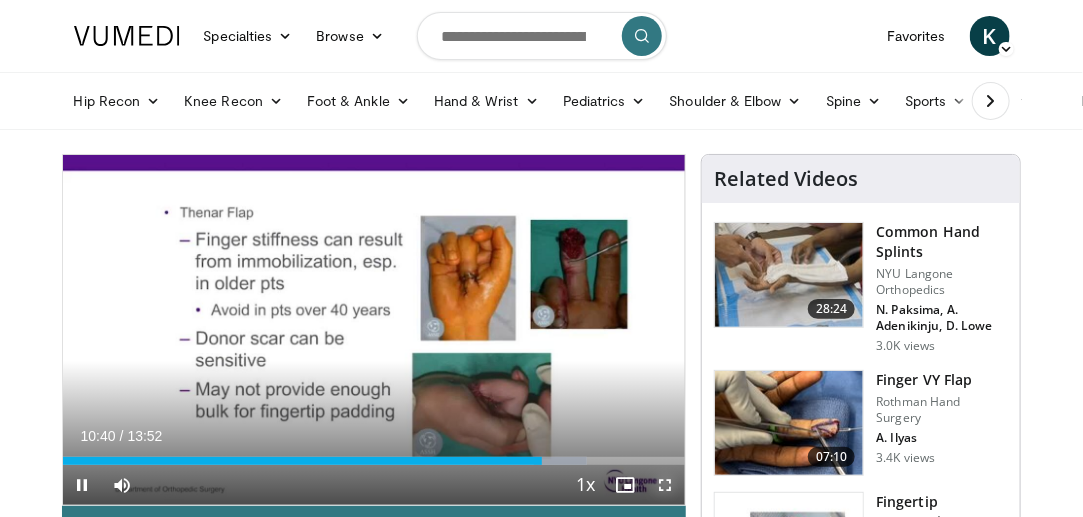 click at bounding box center [665, 485] 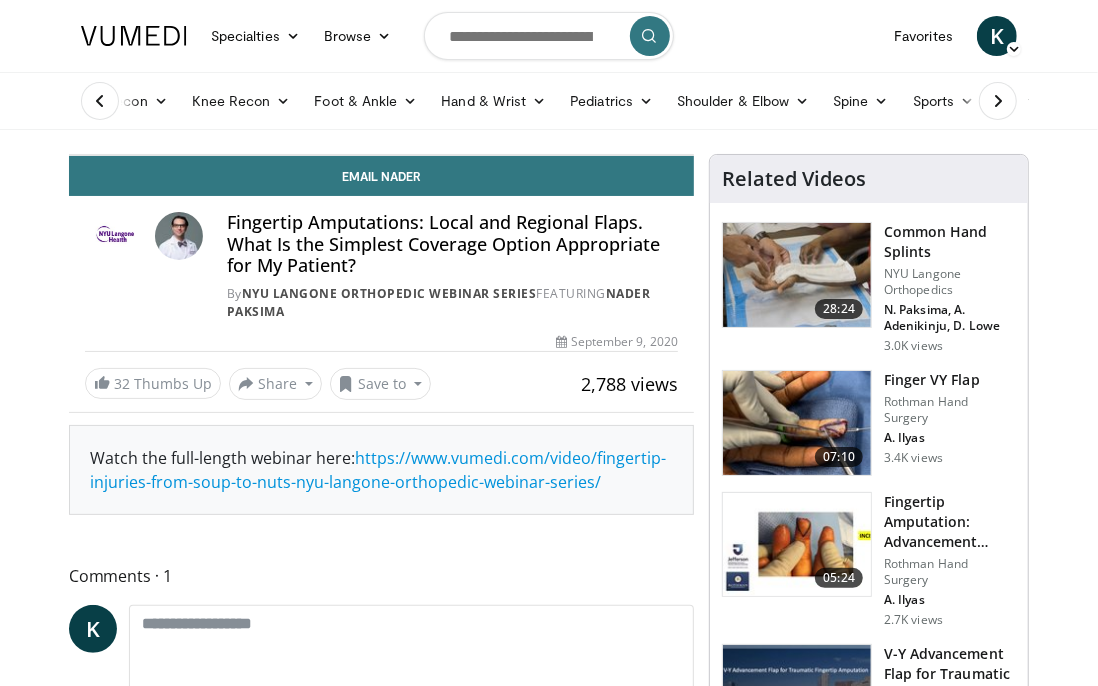 click on "Loaded :  85.32% 11:09 11:09" at bounding box center (381, 111) 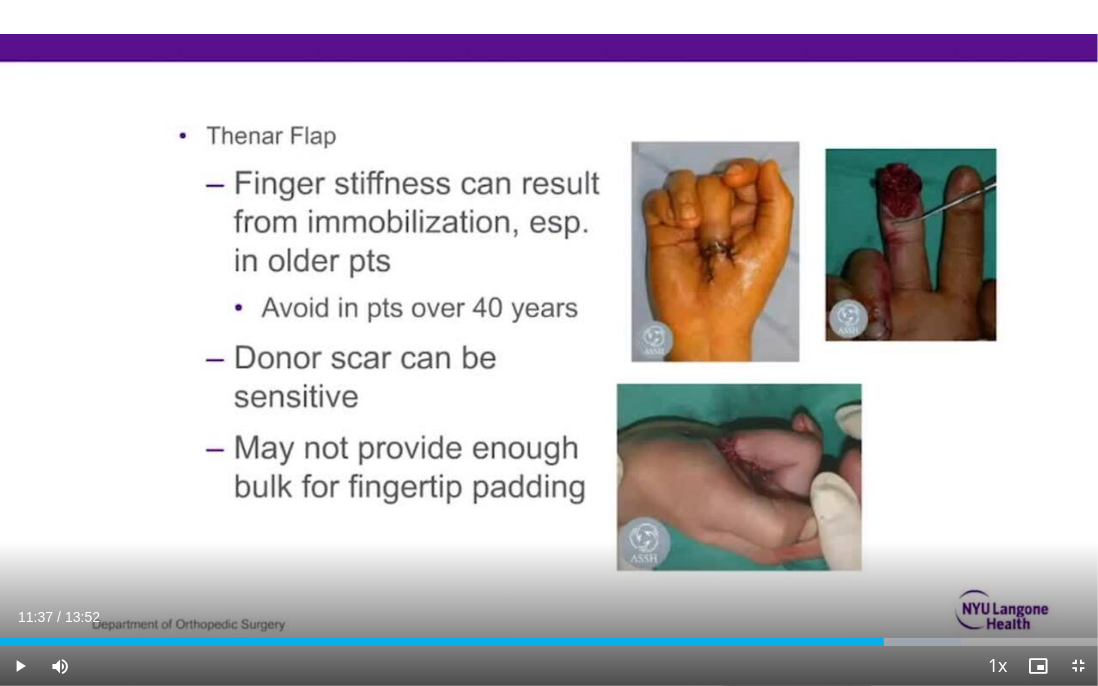click at bounding box center [903, 642] 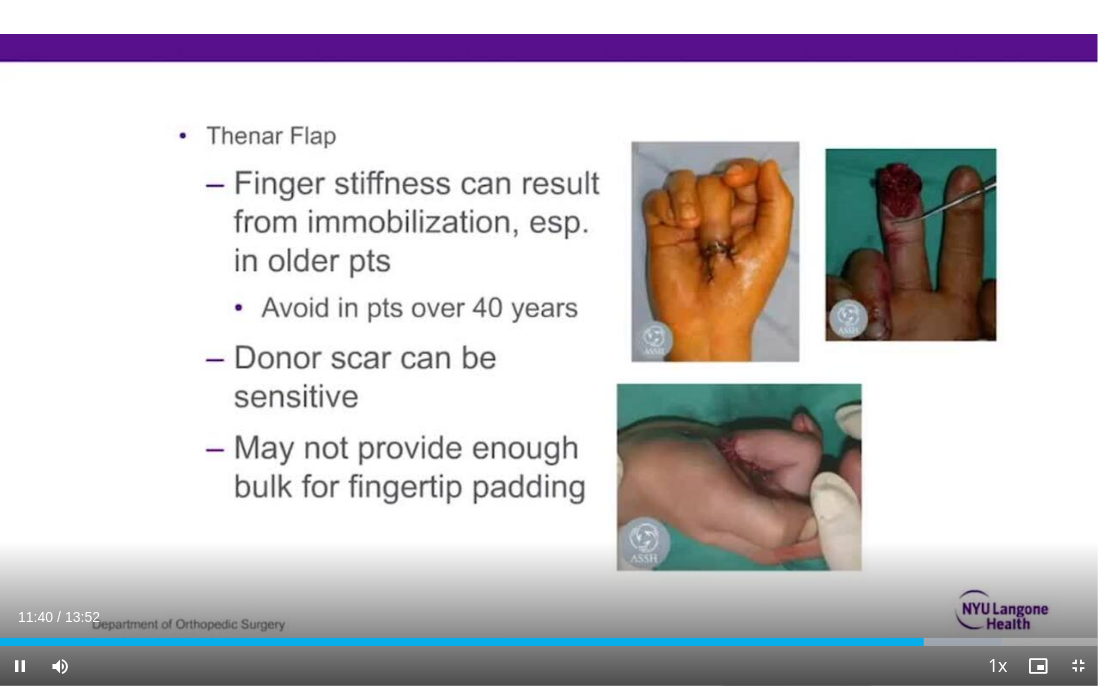 click on "Loaded :  91.33% 11:40 12:45" at bounding box center (549, 642) 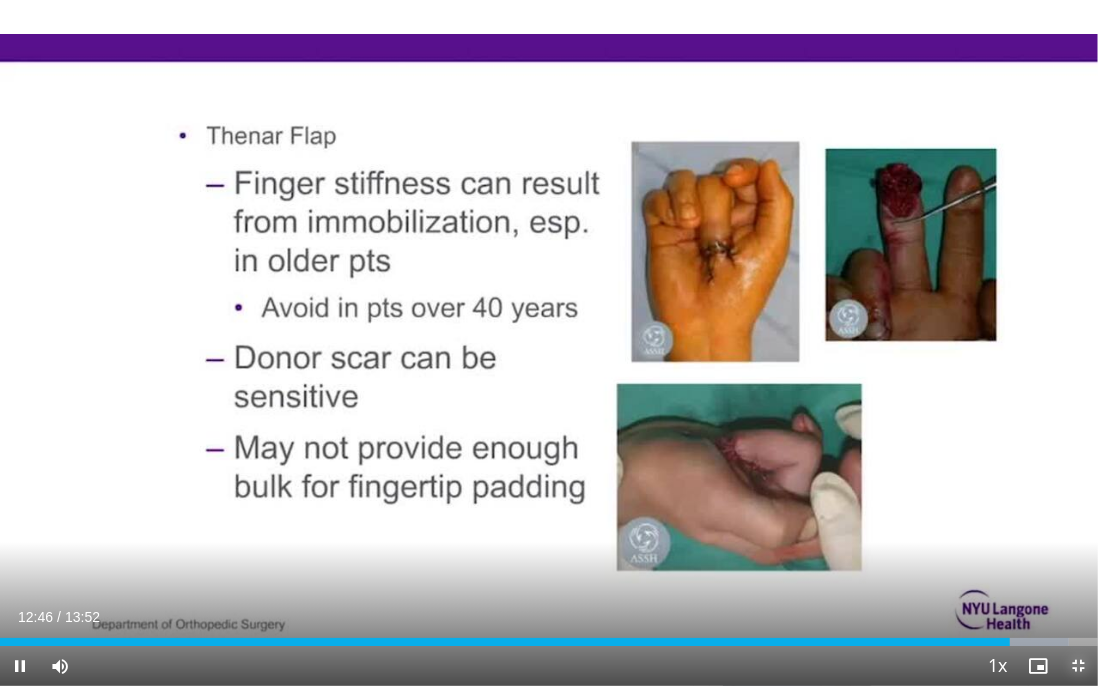 click at bounding box center [1078, 666] 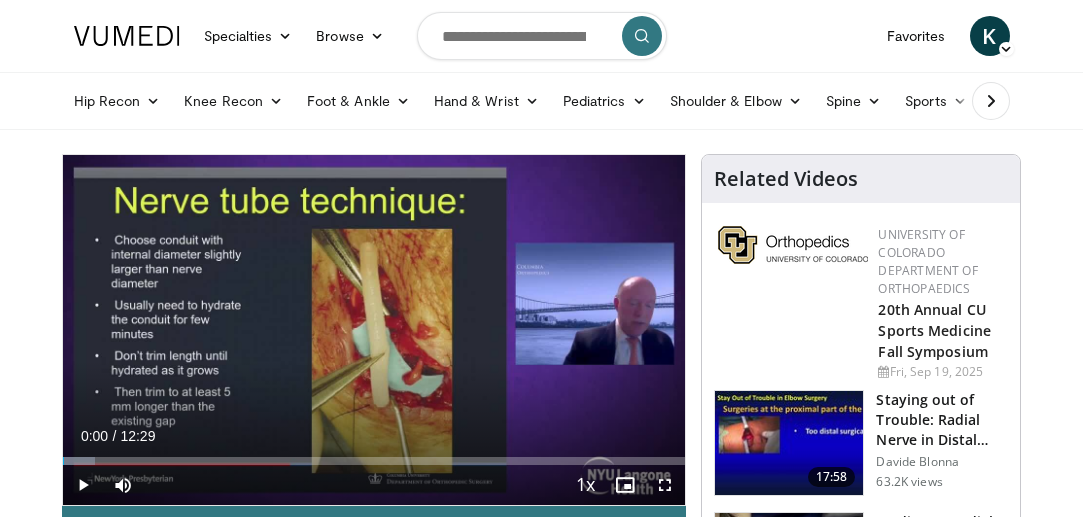 scroll, scrollTop: 0, scrollLeft: 0, axis: both 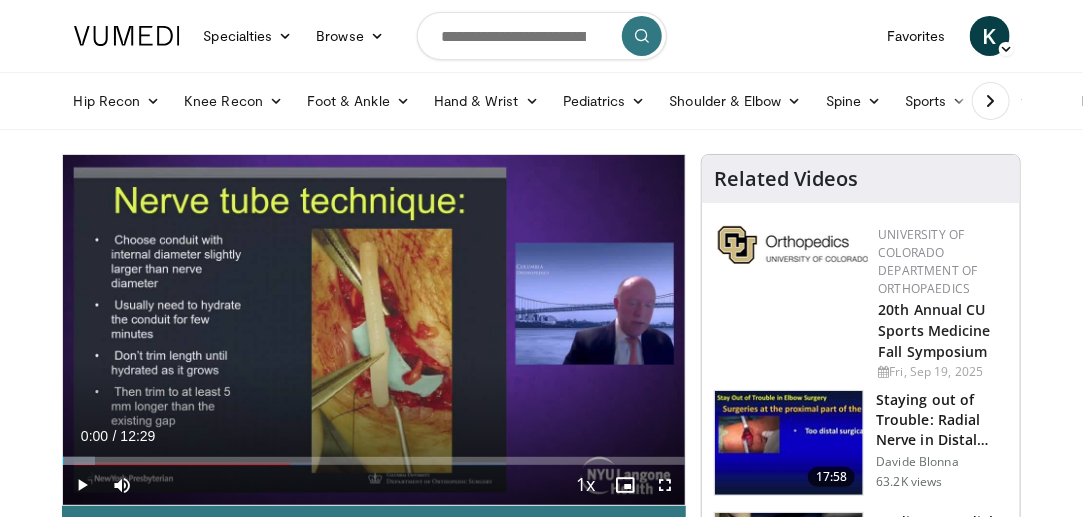 click on "10 seconds
Tap to unmute" at bounding box center (374, 330) 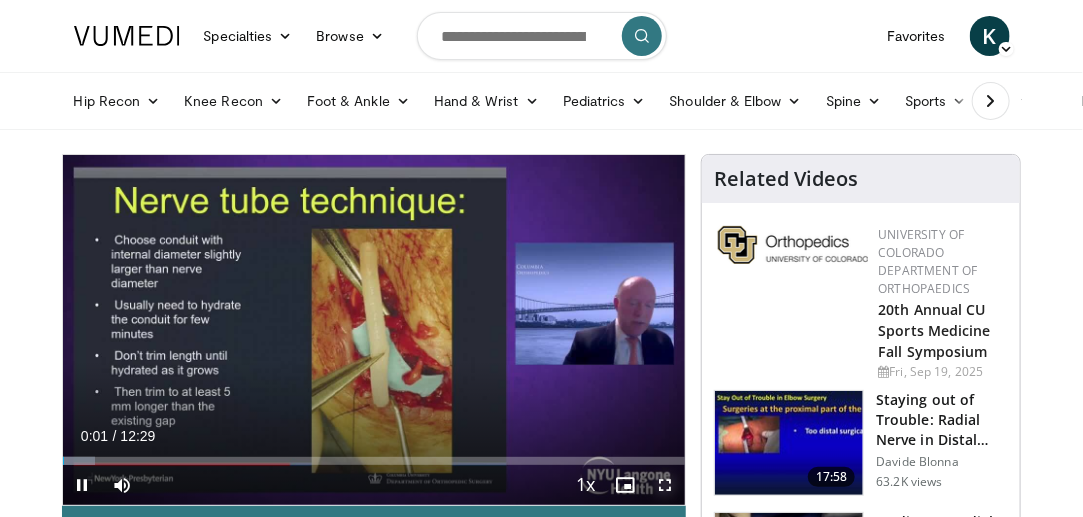 click at bounding box center [665, 485] 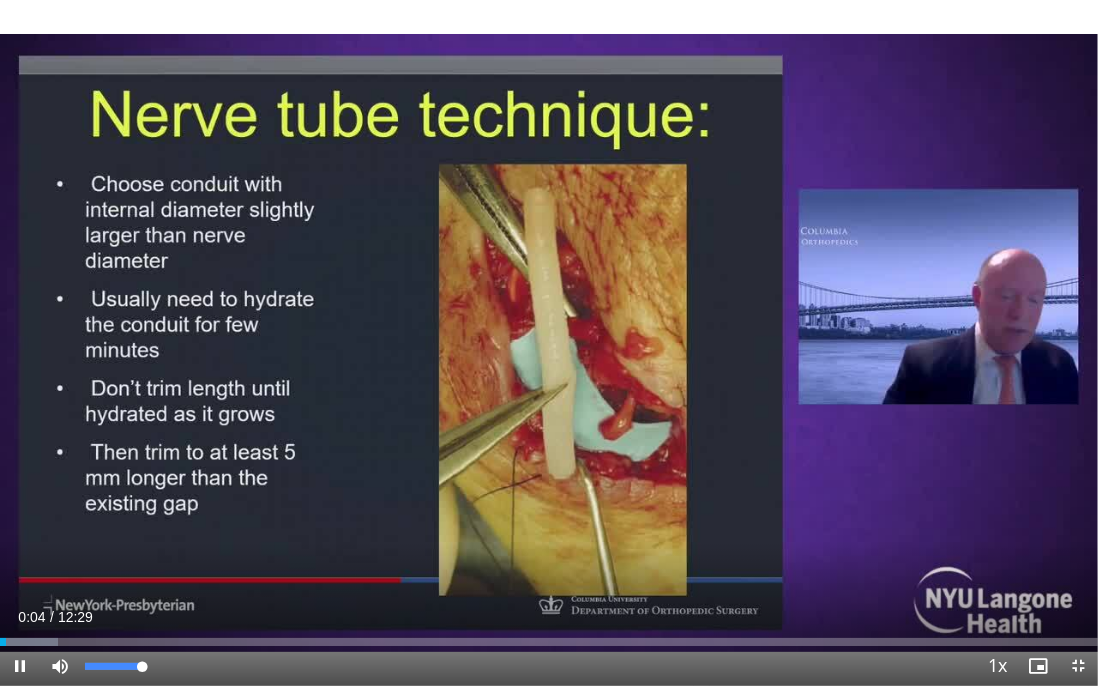 click on "47%" at bounding box center [113, 666] 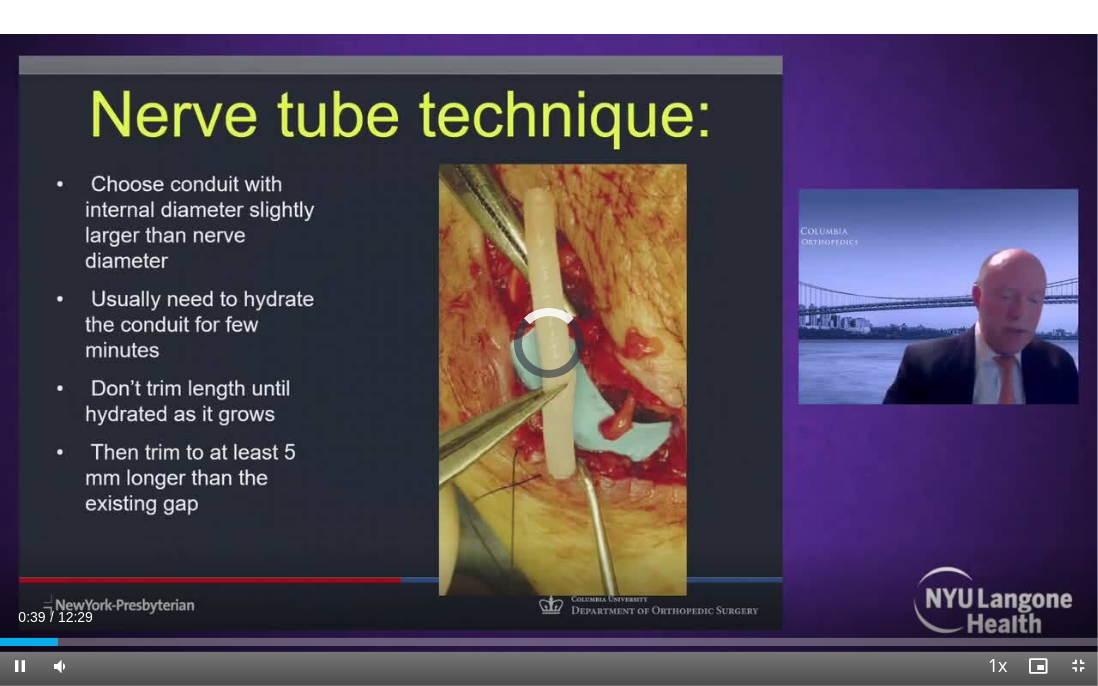 click at bounding box center (549, 343) 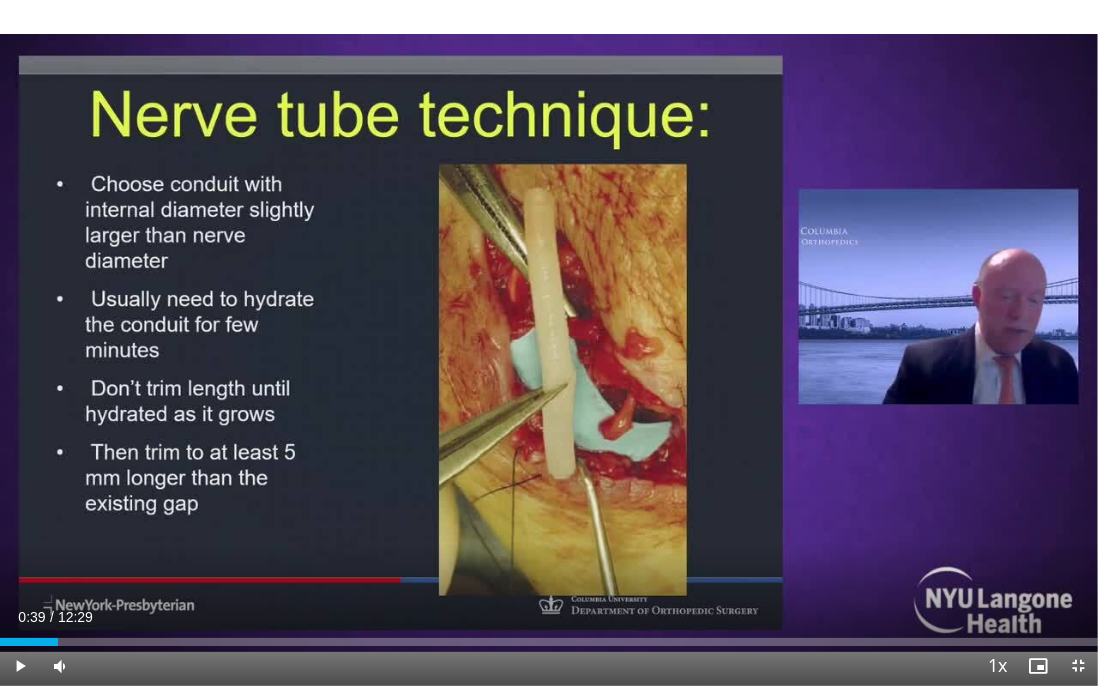 click at bounding box center [549, 343] 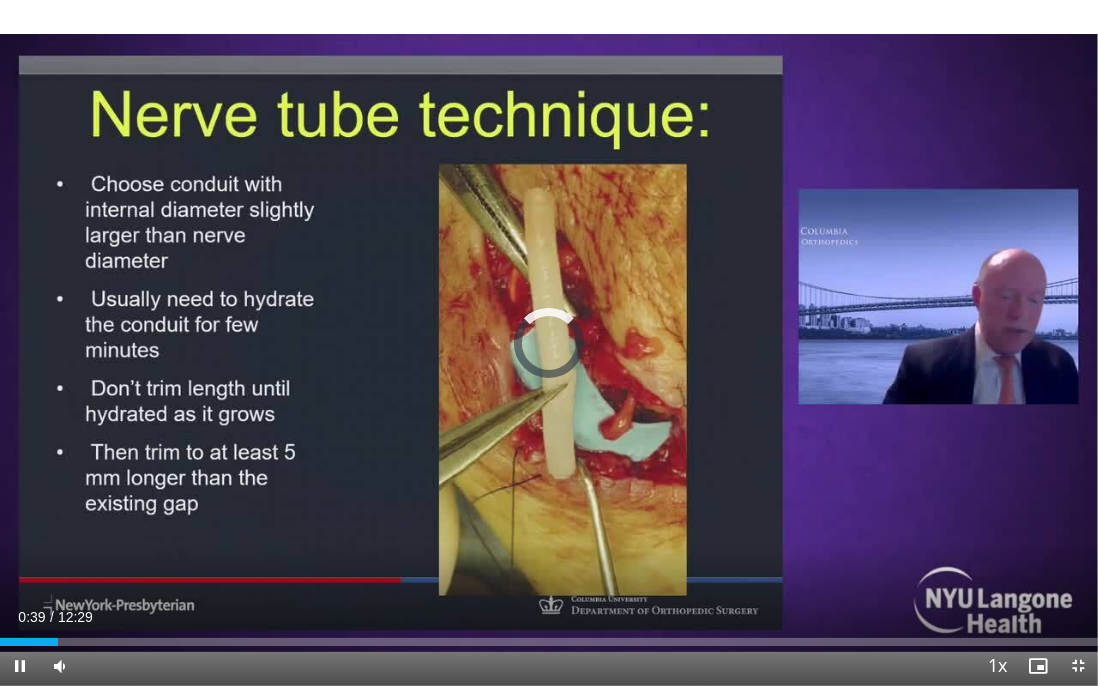 click at bounding box center (549, 343) 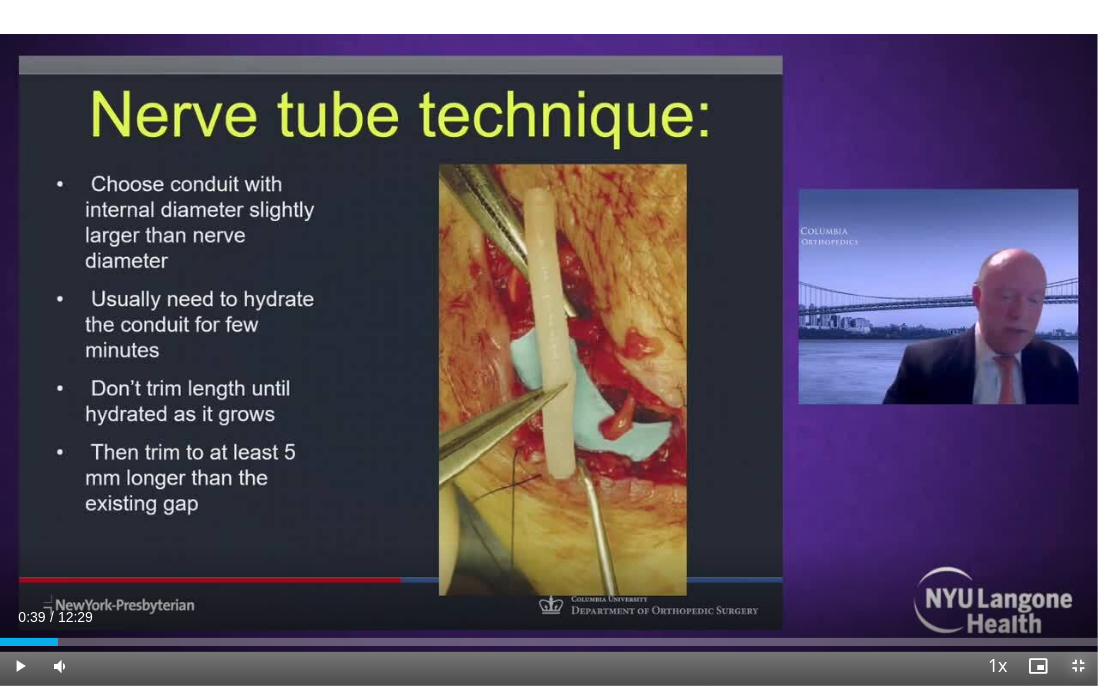click at bounding box center (1078, 666) 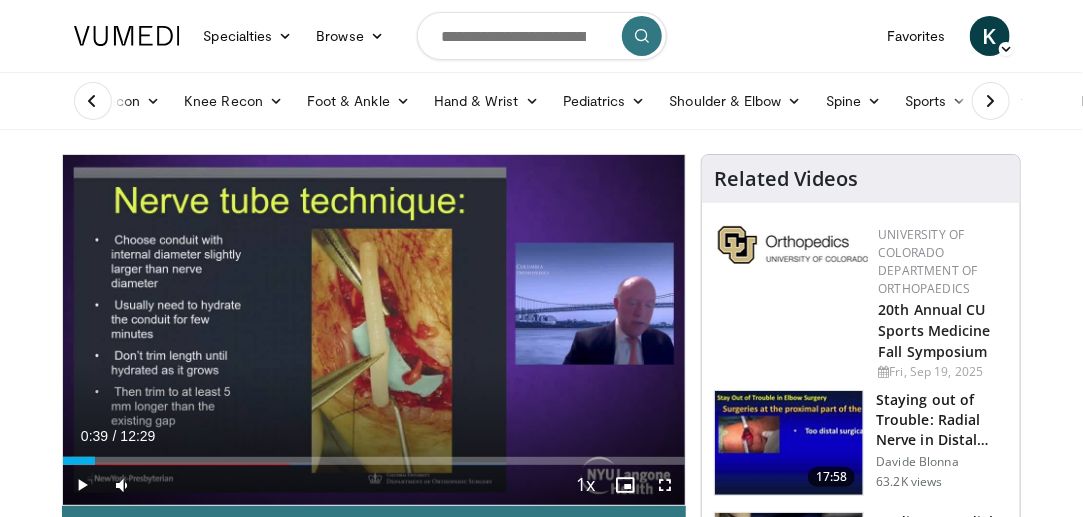 click at bounding box center (374, 330) 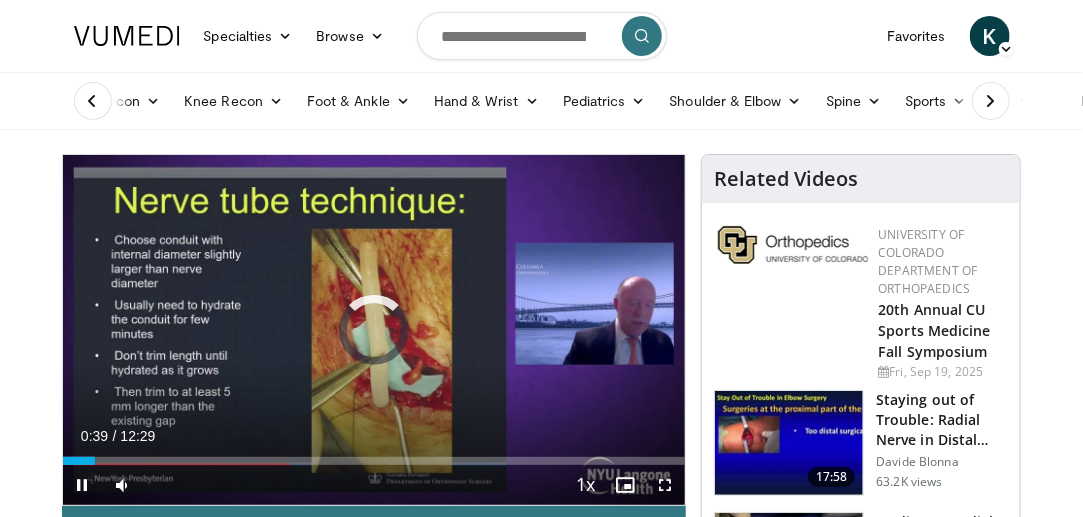 click at bounding box center [374, 330] 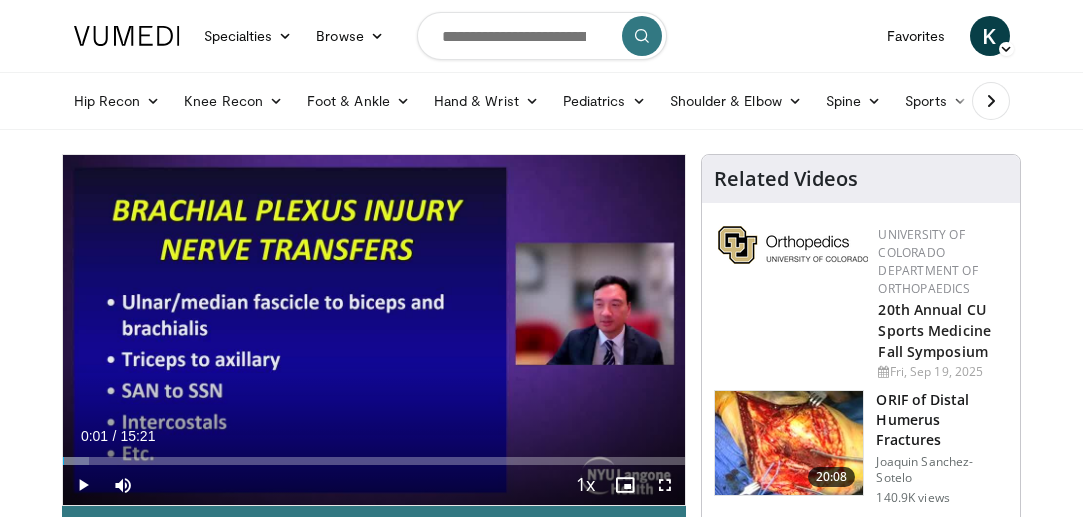 scroll, scrollTop: 0, scrollLeft: 0, axis: both 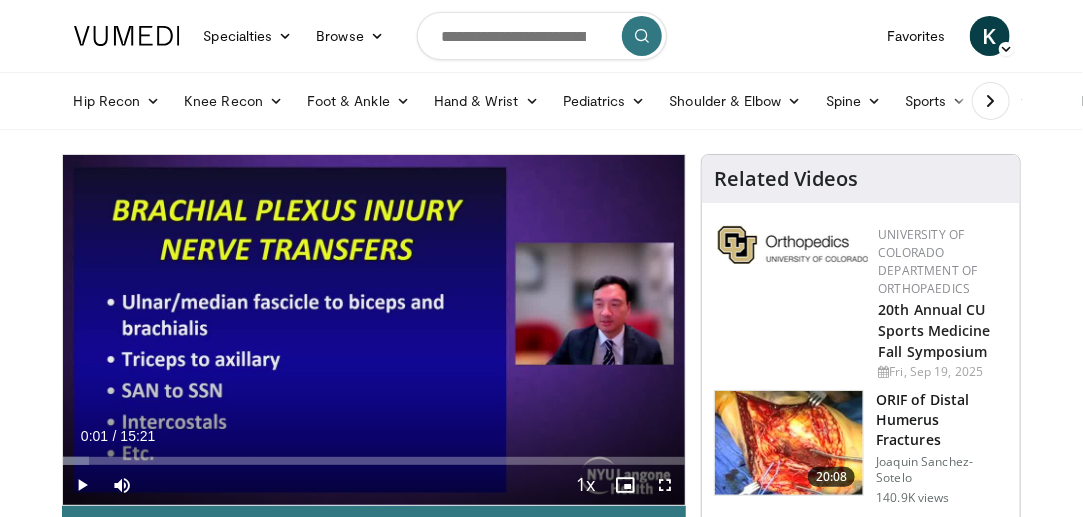 click at bounding box center (374, 330) 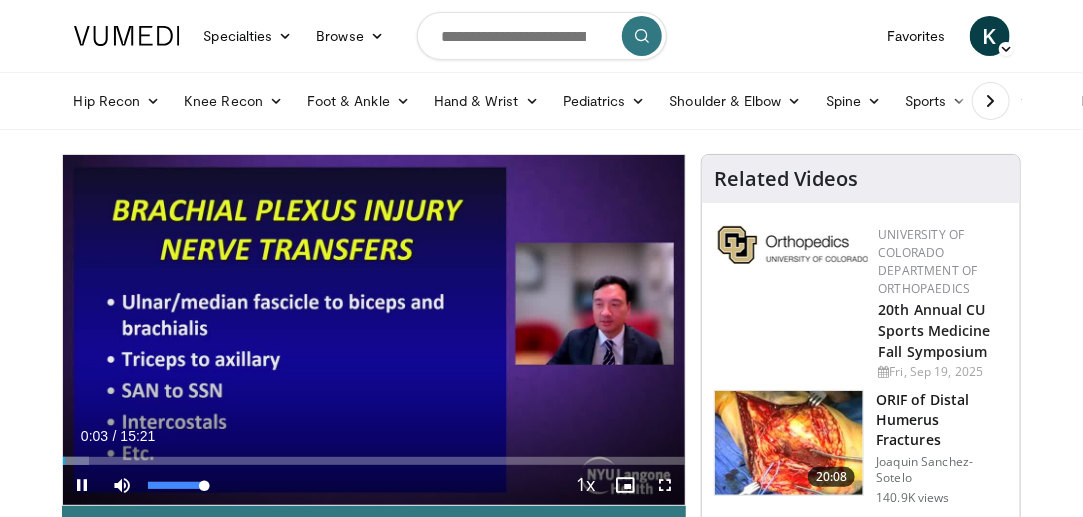 click on "35%" at bounding box center [177, 485] 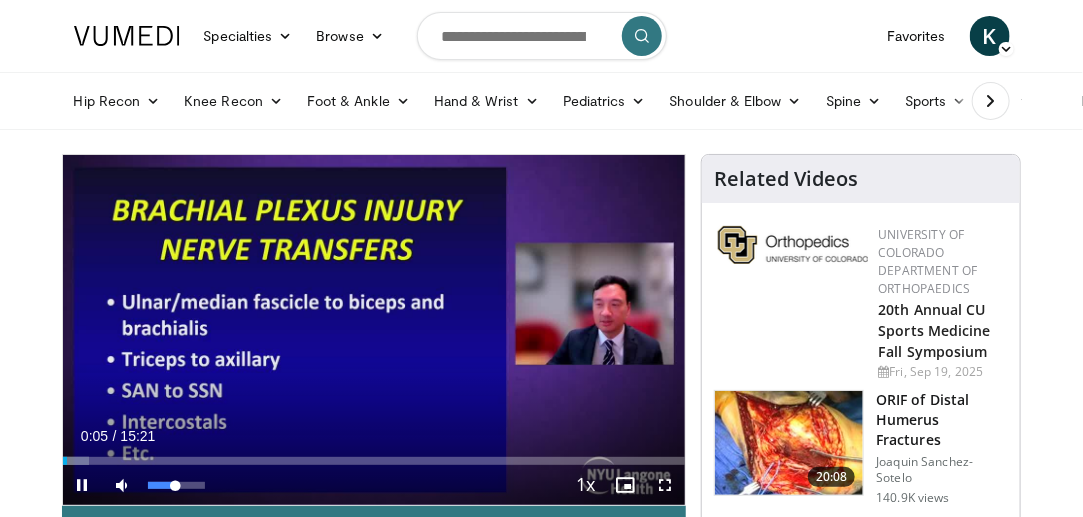 click on "49%" at bounding box center [176, 485] 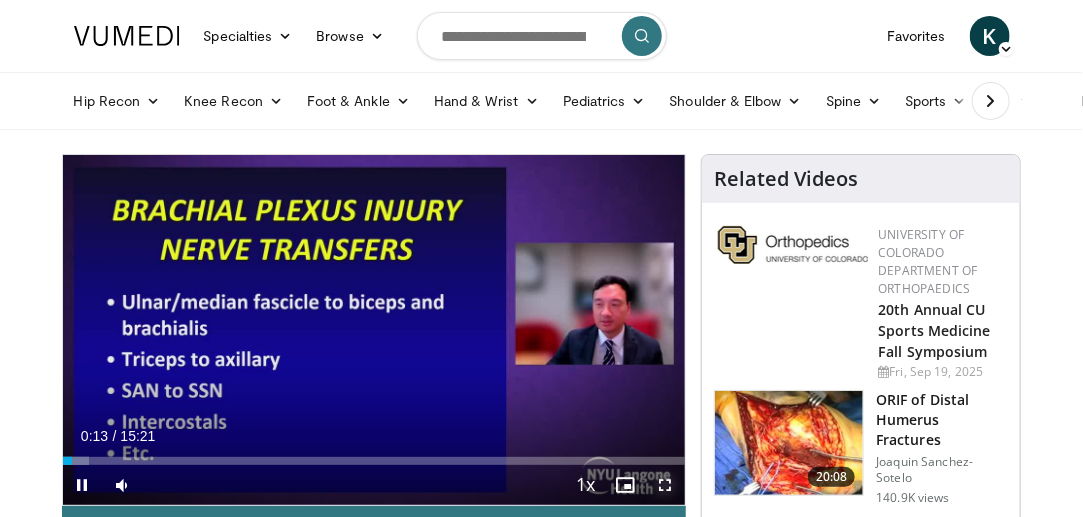 click at bounding box center [665, 485] 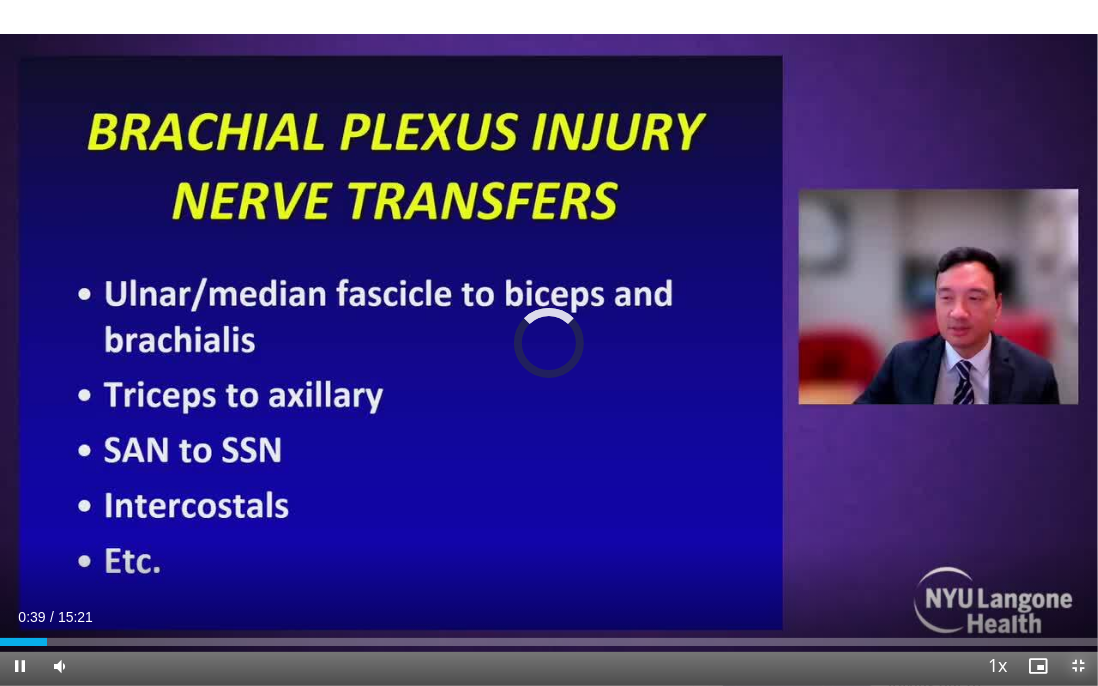 click at bounding box center [1078, 666] 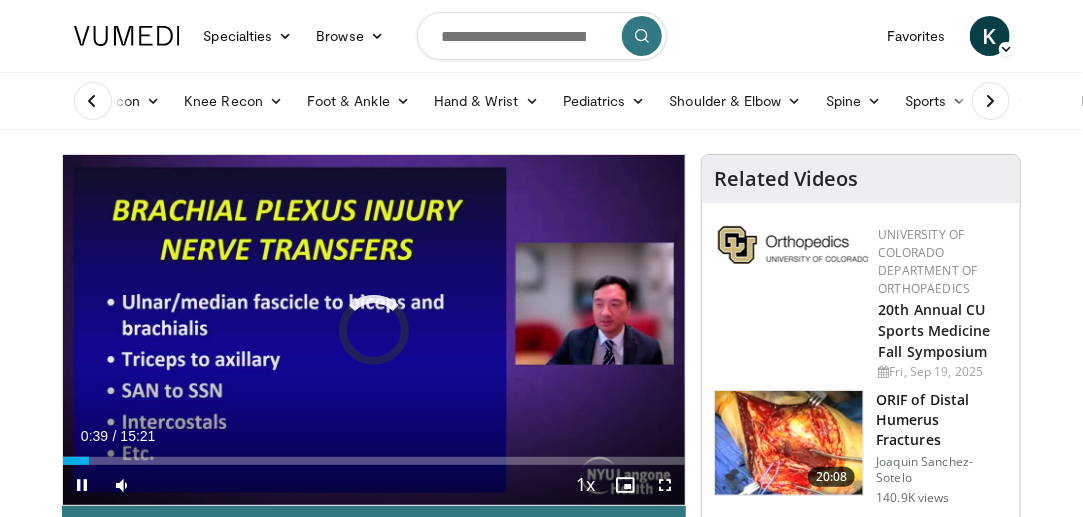 click at bounding box center [374, 330] 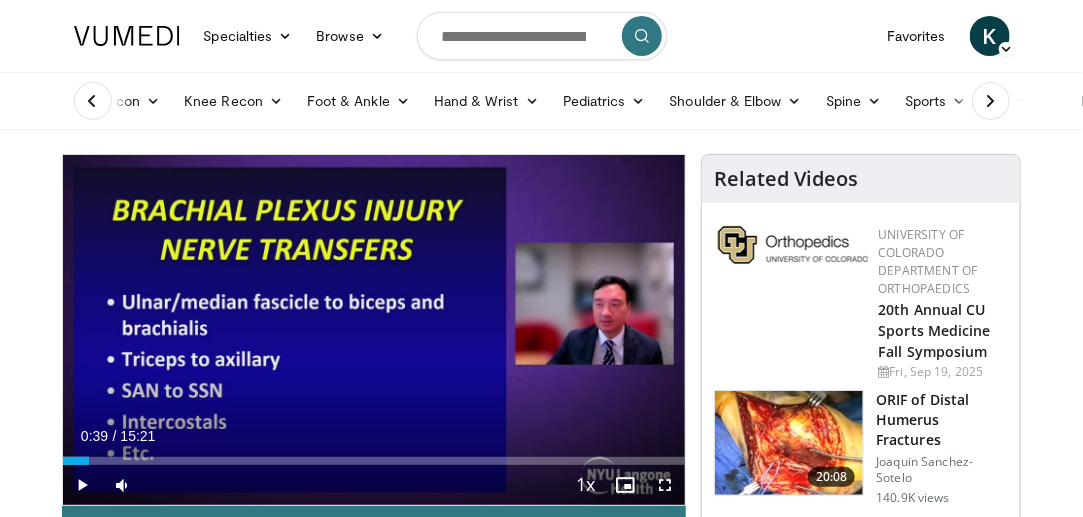 click at bounding box center (374, 330) 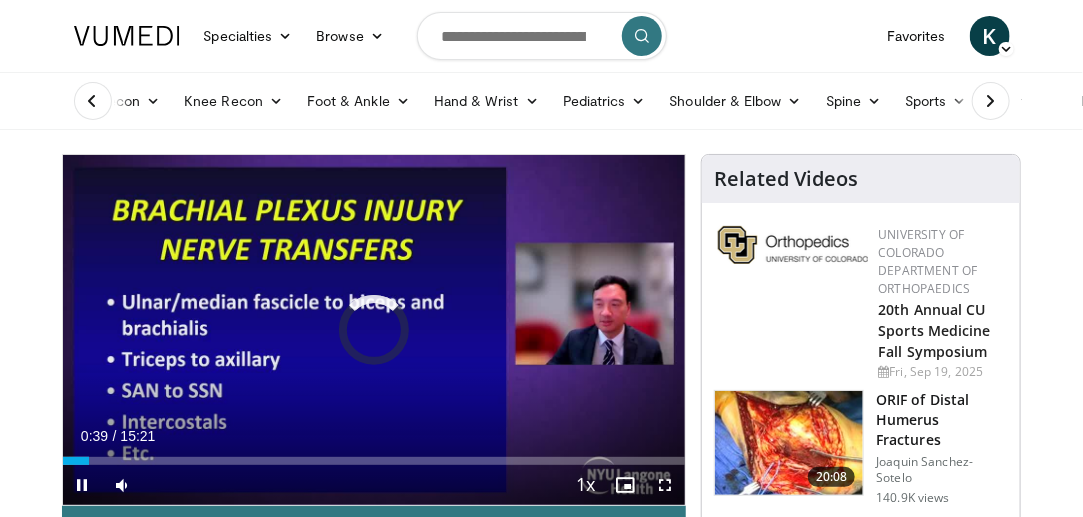 click at bounding box center (374, 330) 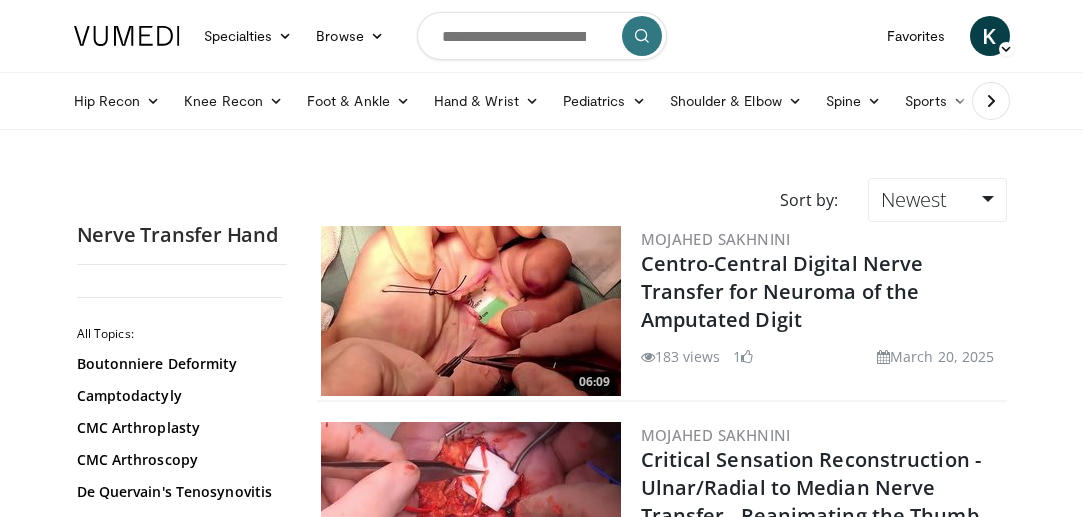 scroll, scrollTop: 877, scrollLeft: 0, axis: vertical 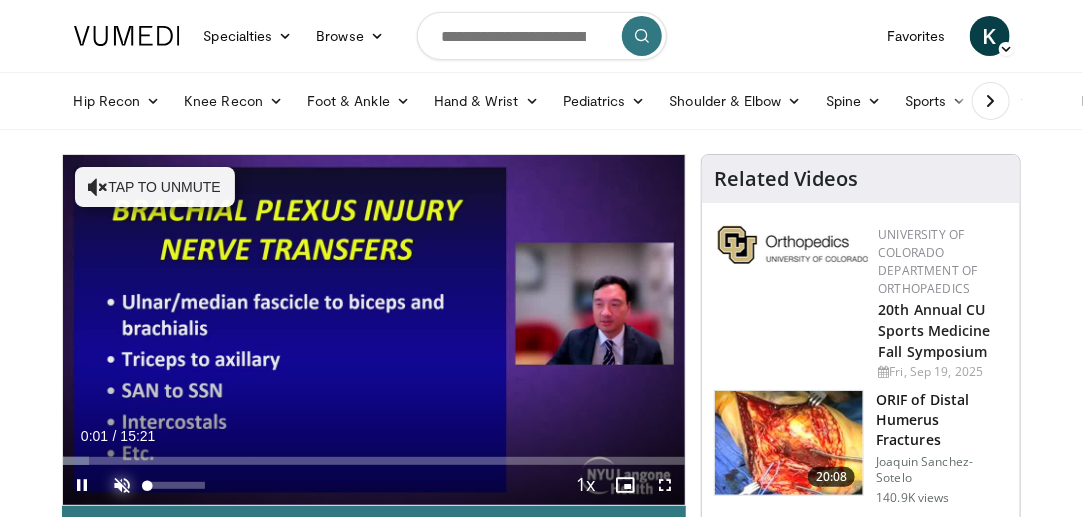 click at bounding box center [123, 485] 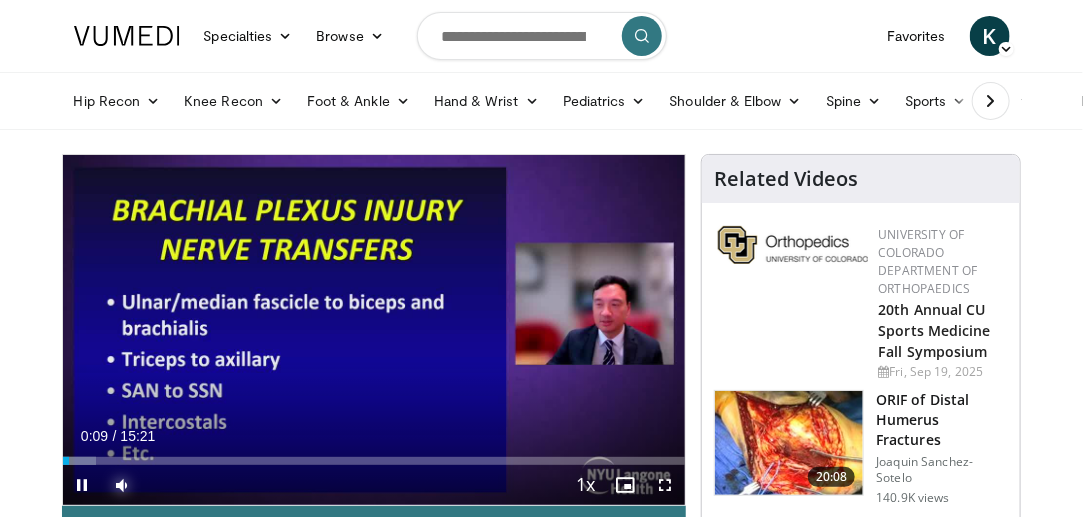 click on "Loaded :  5.38% 00:09 00:38" at bounding box center [374, 461] 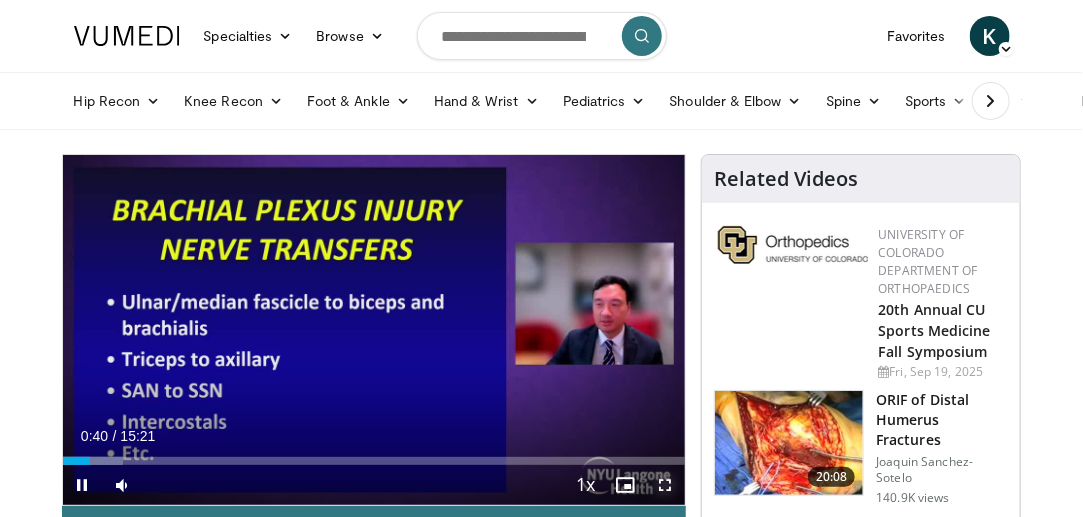 click at bounding box center [665, 485] 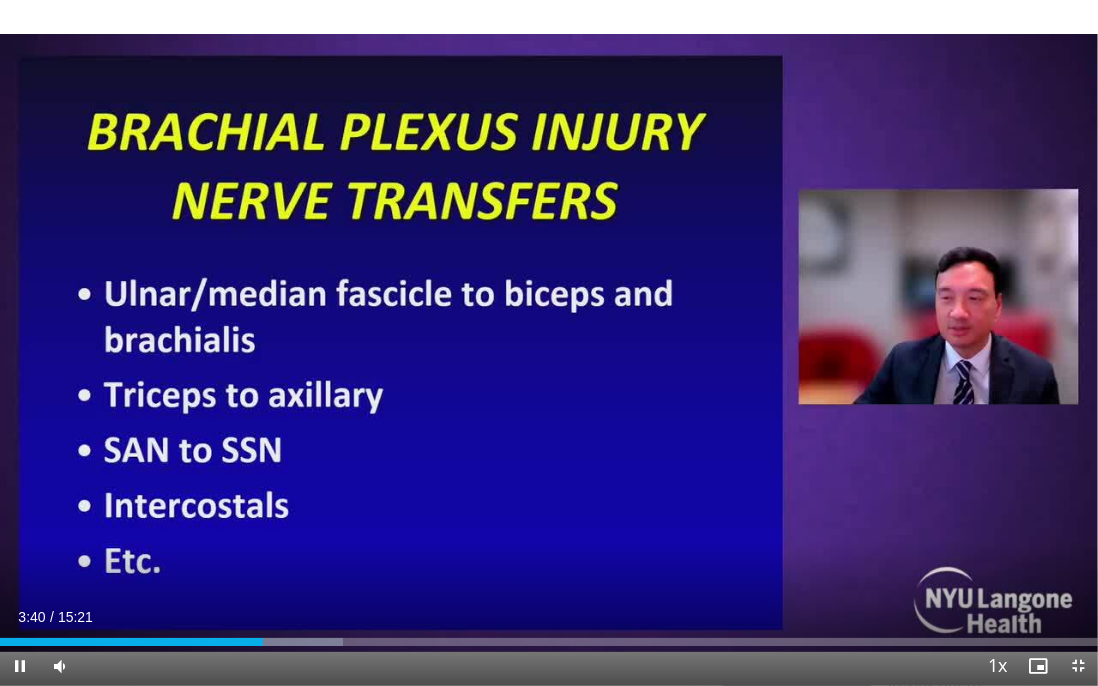 click at bounding box center (549, 343) 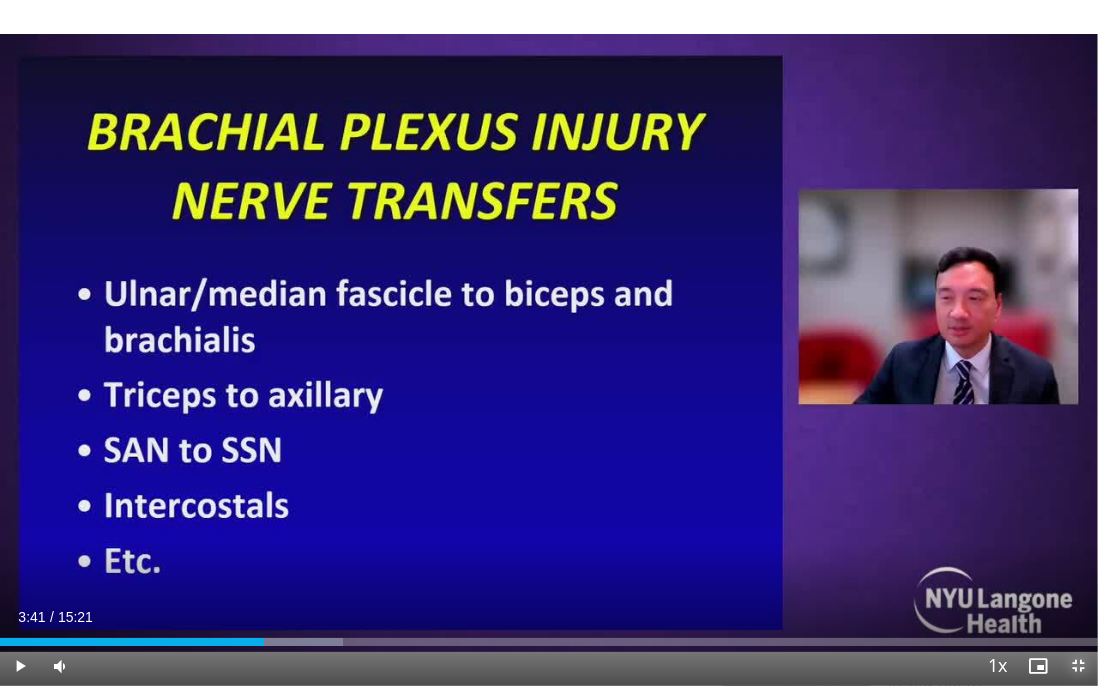 click at bounding box center (1078, 666) 